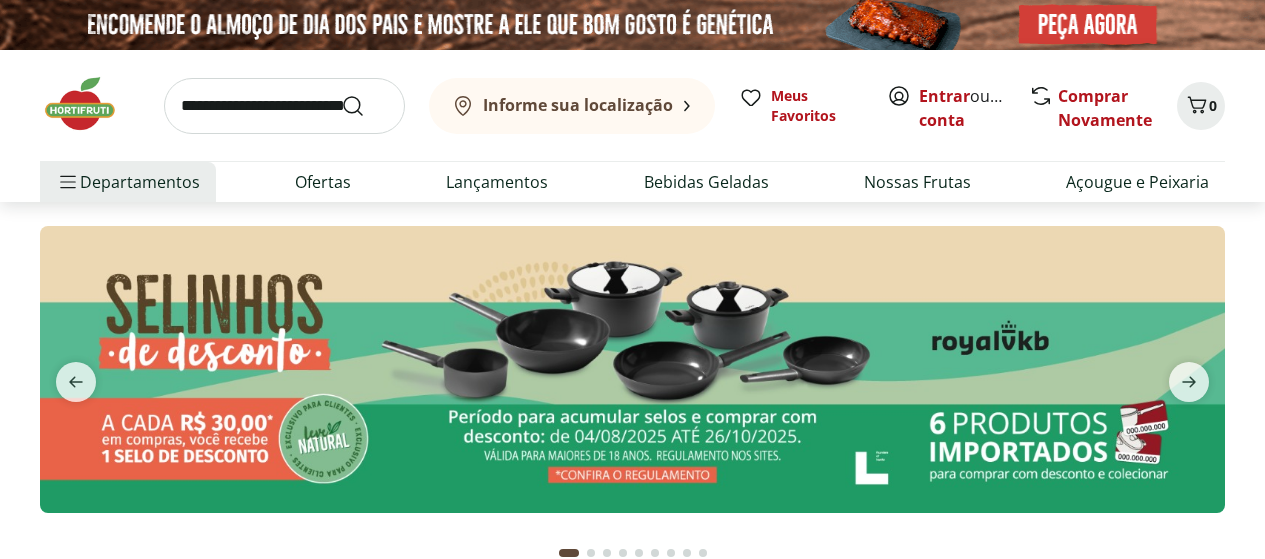 scroll, scrollTop: 0, scrollLeft: 0, axis: both 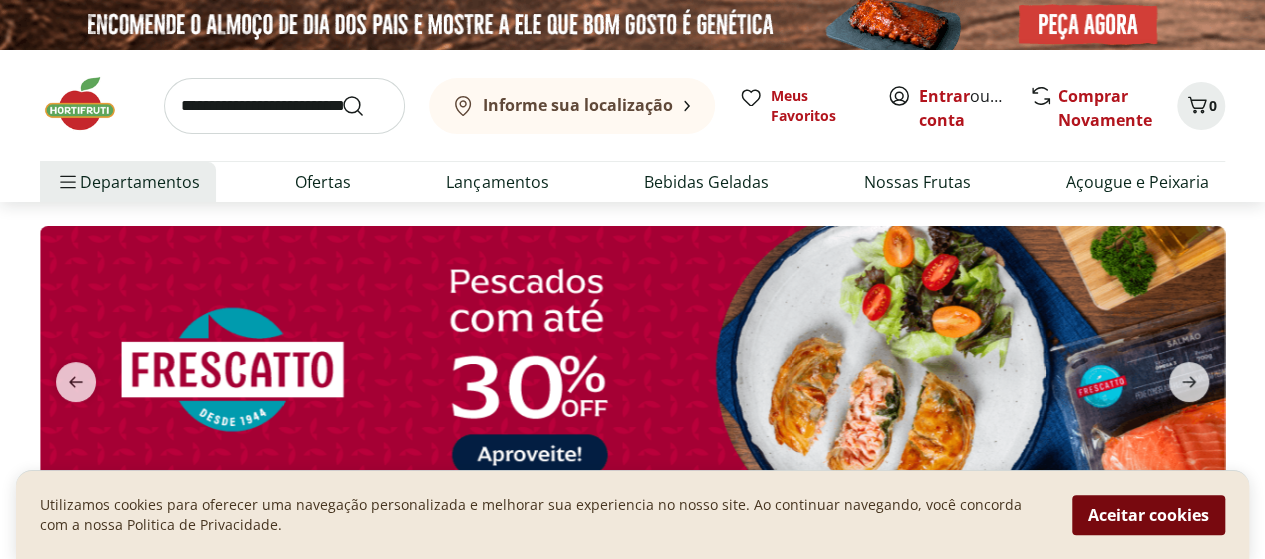 click on "Aceitar cookies" at bounding box center (1148, 515) 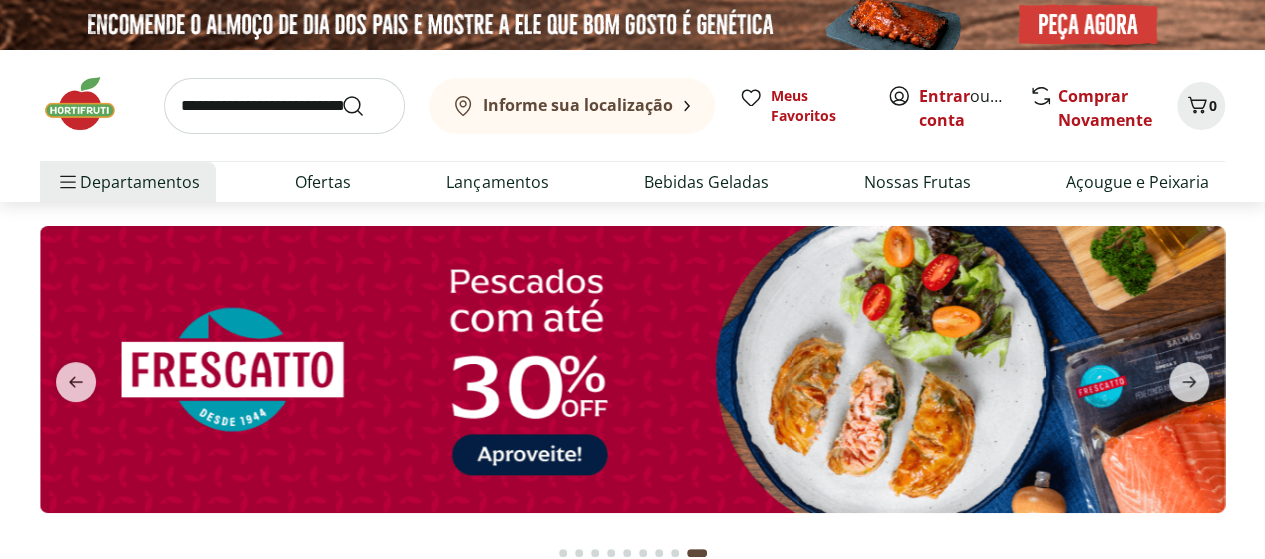 click on "Informe sua localização" at bounding box center (578, 105) 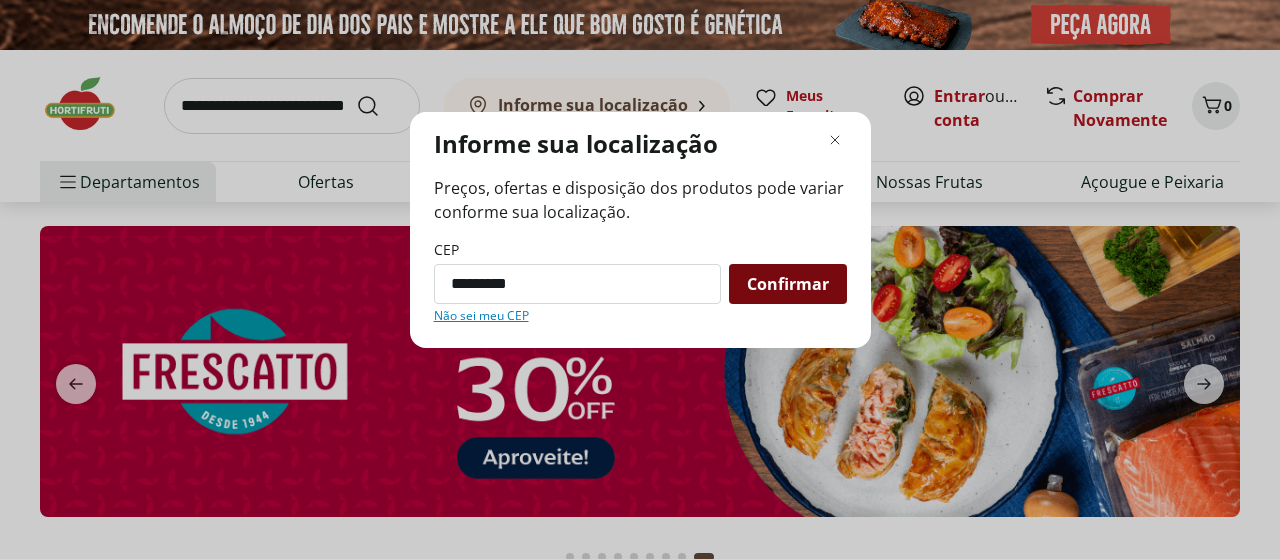 type on "*********" 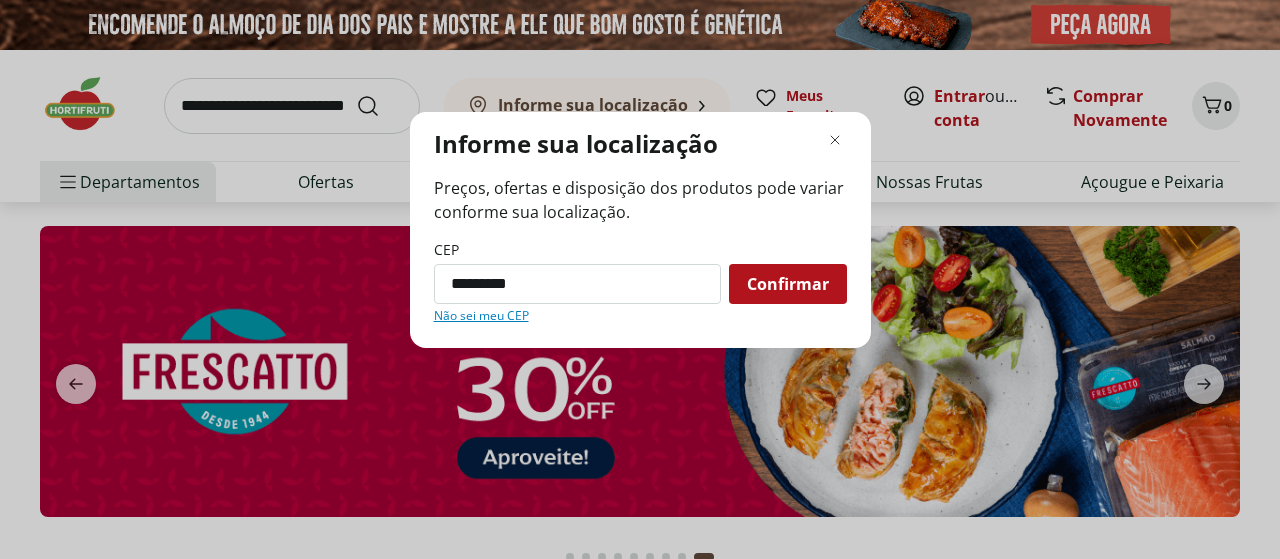 click on "Confirmar" at bounding box center [788, 284] 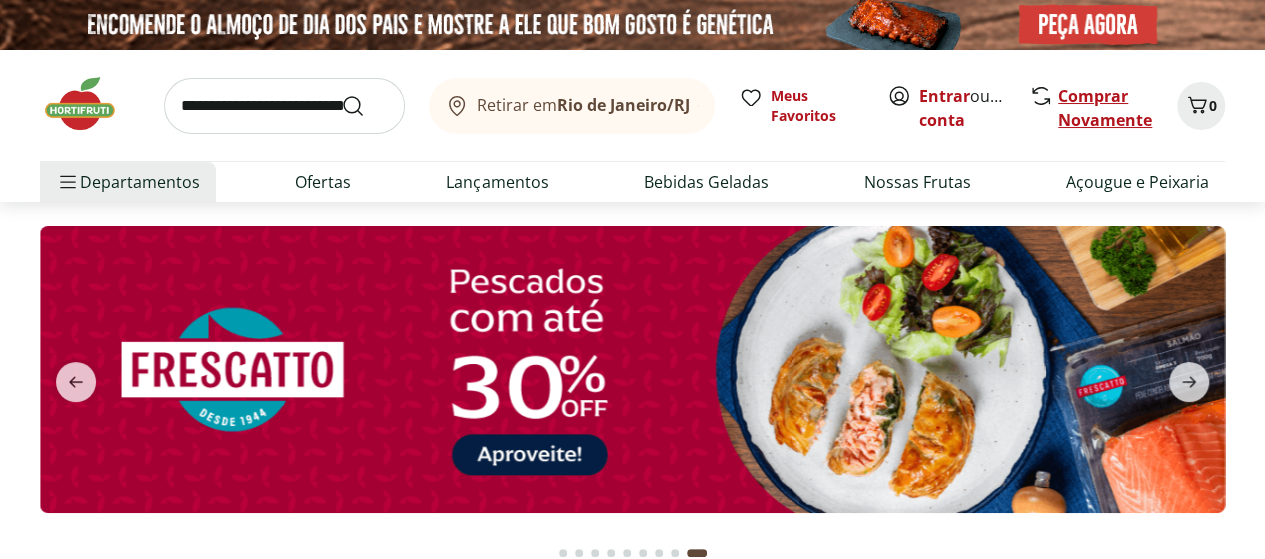 click on "Comprar Novamente" at bounding box center [1105, 108] 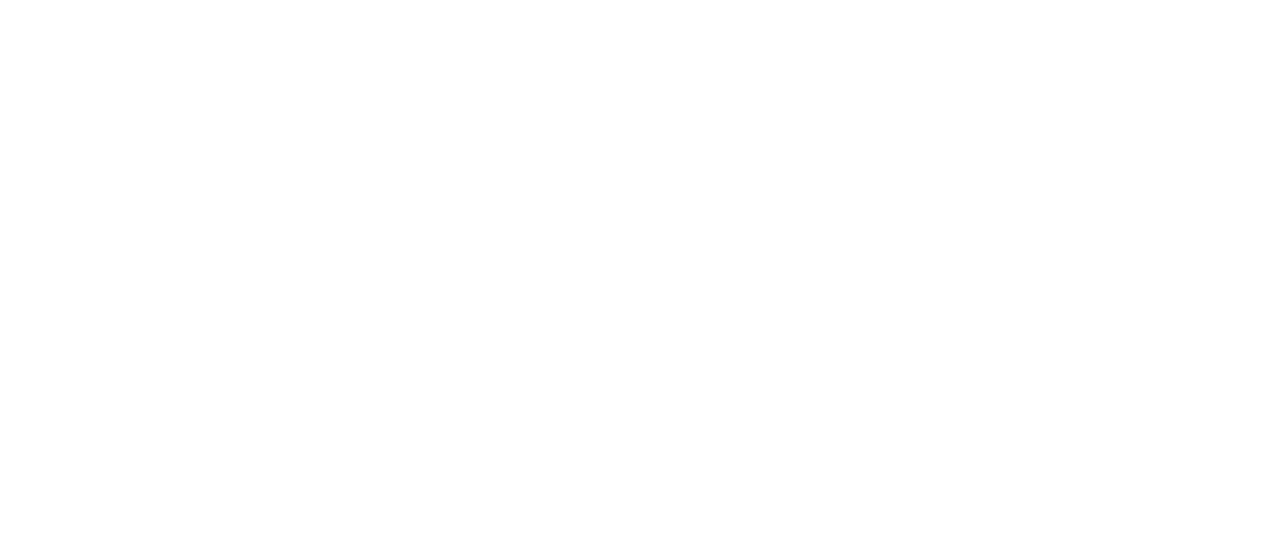scroll, scrollTop: 0, scrollLeft: 0, axis: both 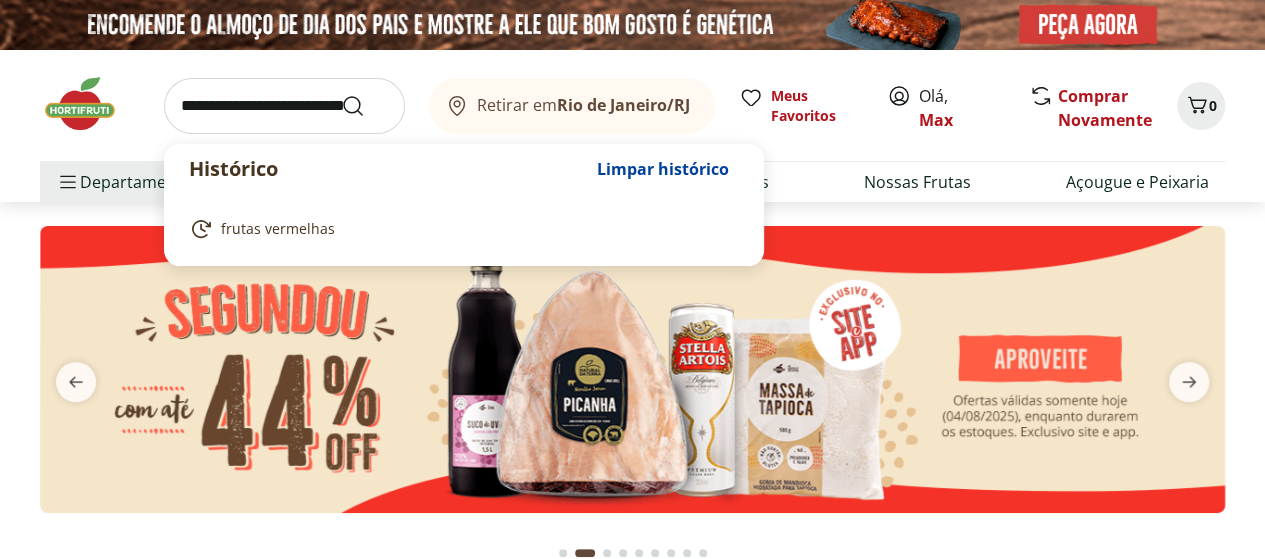click at bounding box center [284, 106] 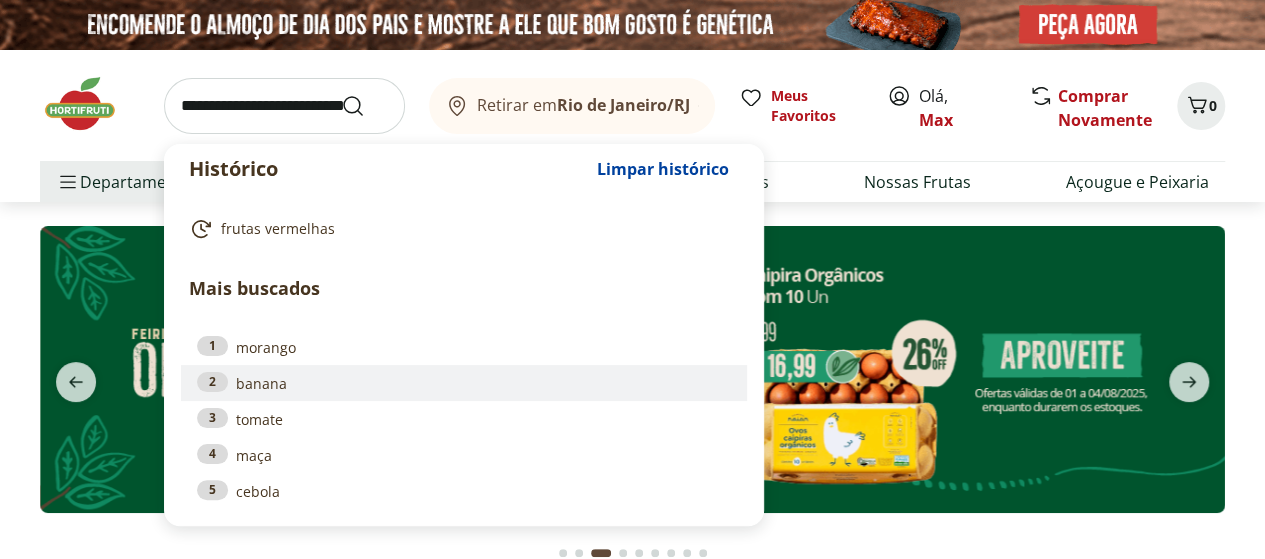 click on "2" at bounding box center [212, 382] 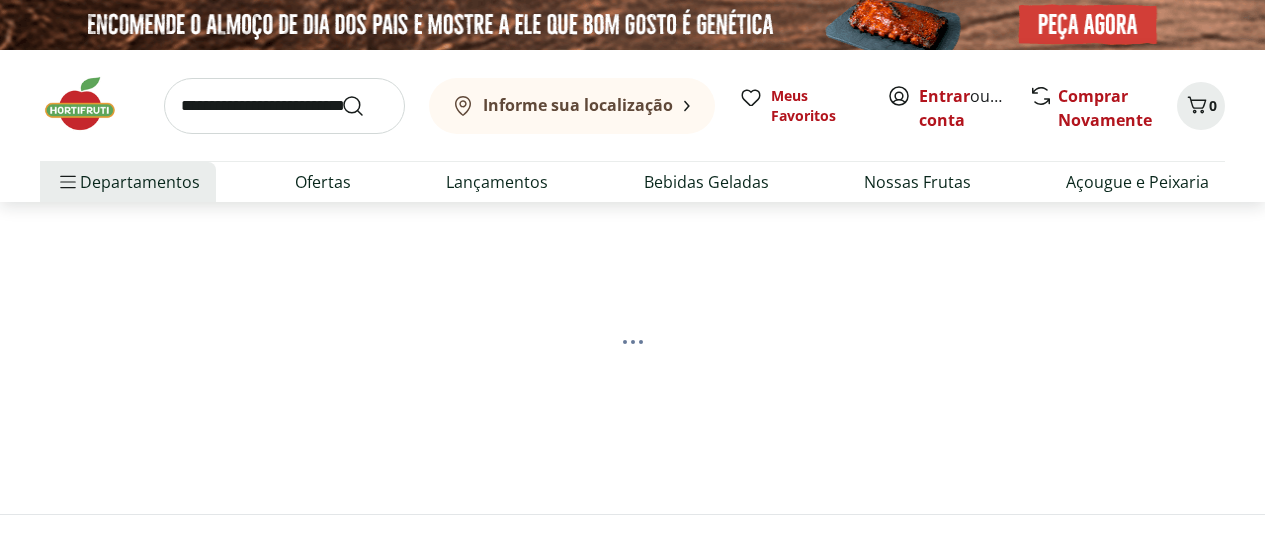 scroll, scrollTop: 0, scrollLeft: 0, axis: both 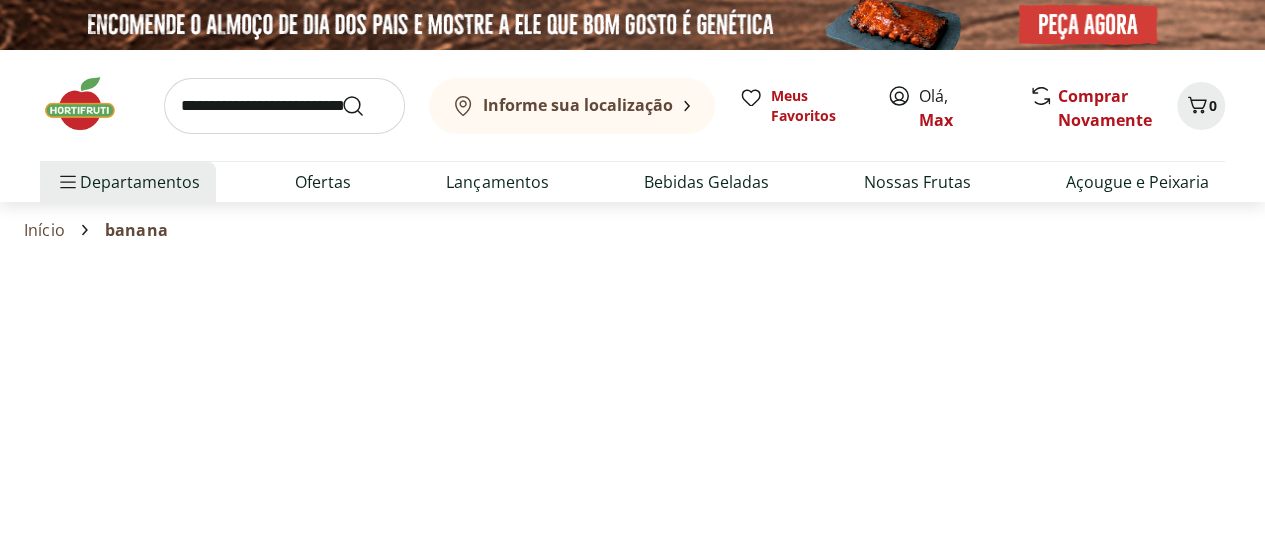 select on "**********" 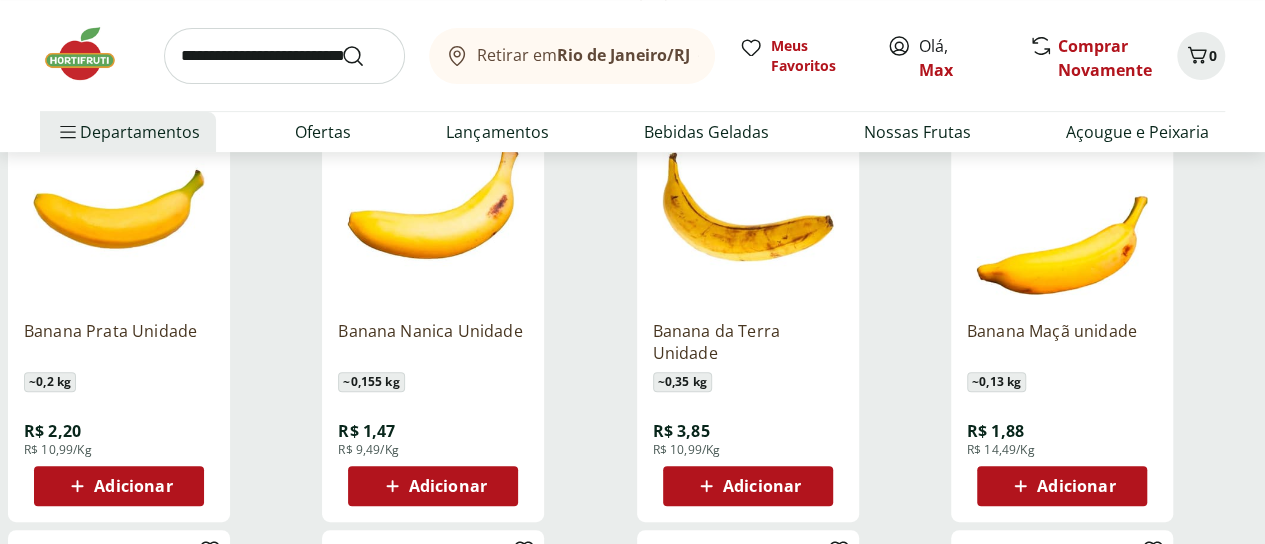 scroll, scrollTop: 400, scrollLeft: 0, axis: vertical 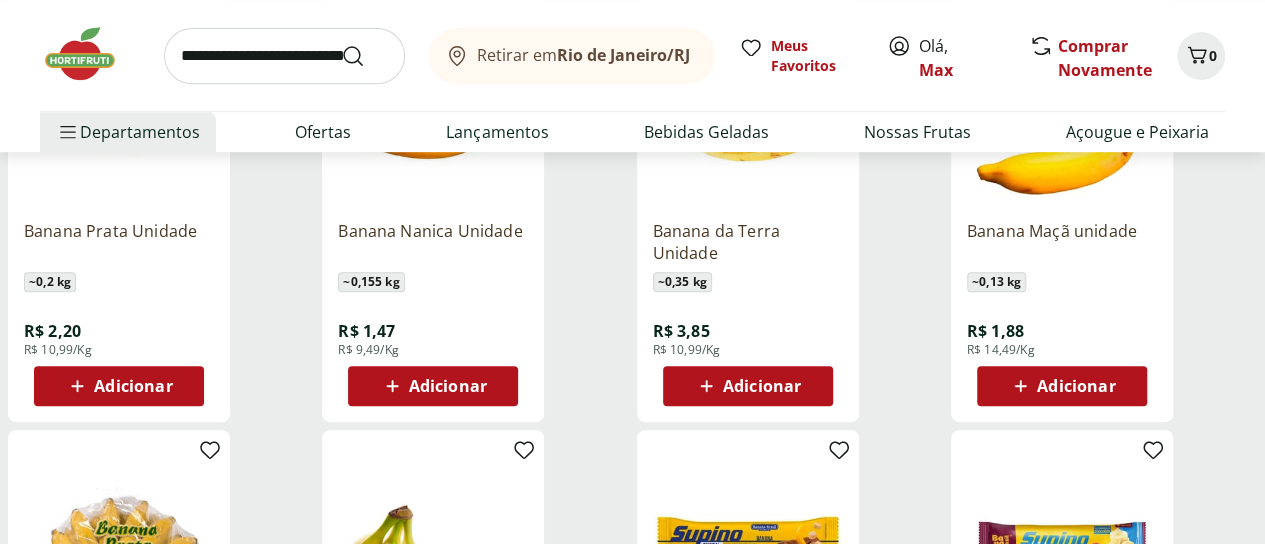 click on "Adicionar" at bounding box center [133, 386] 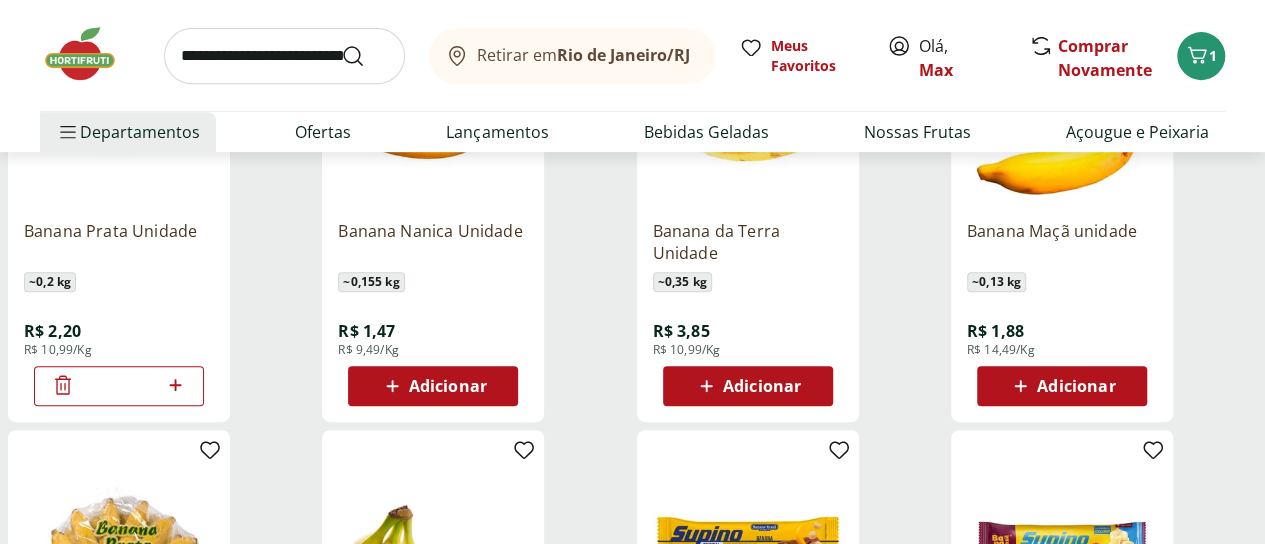 click 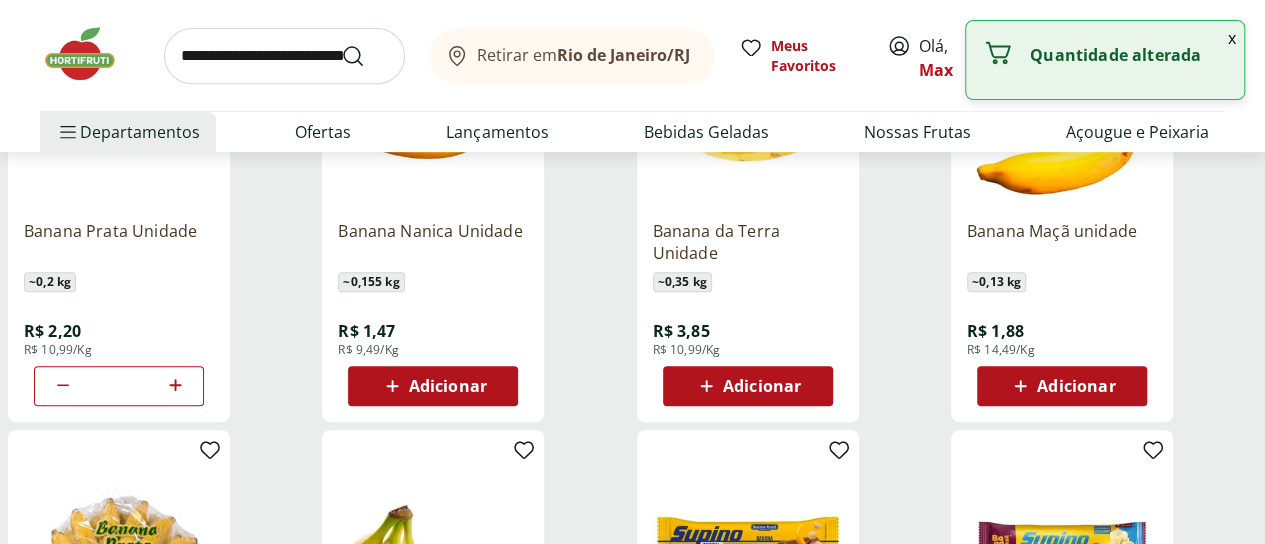 click 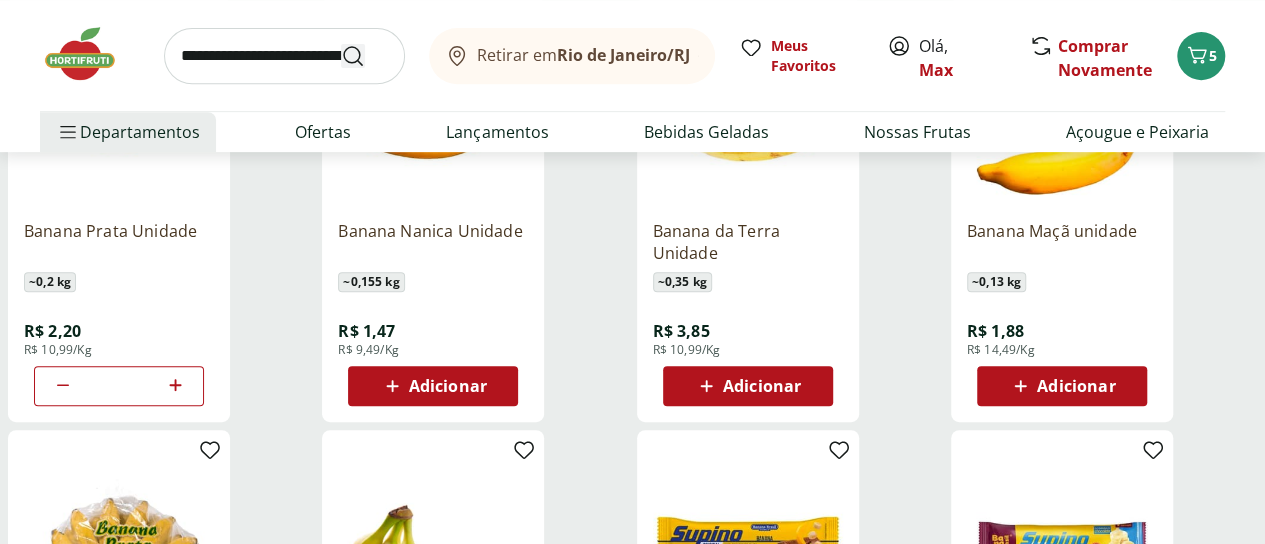 click at bounding box center (365, 56) 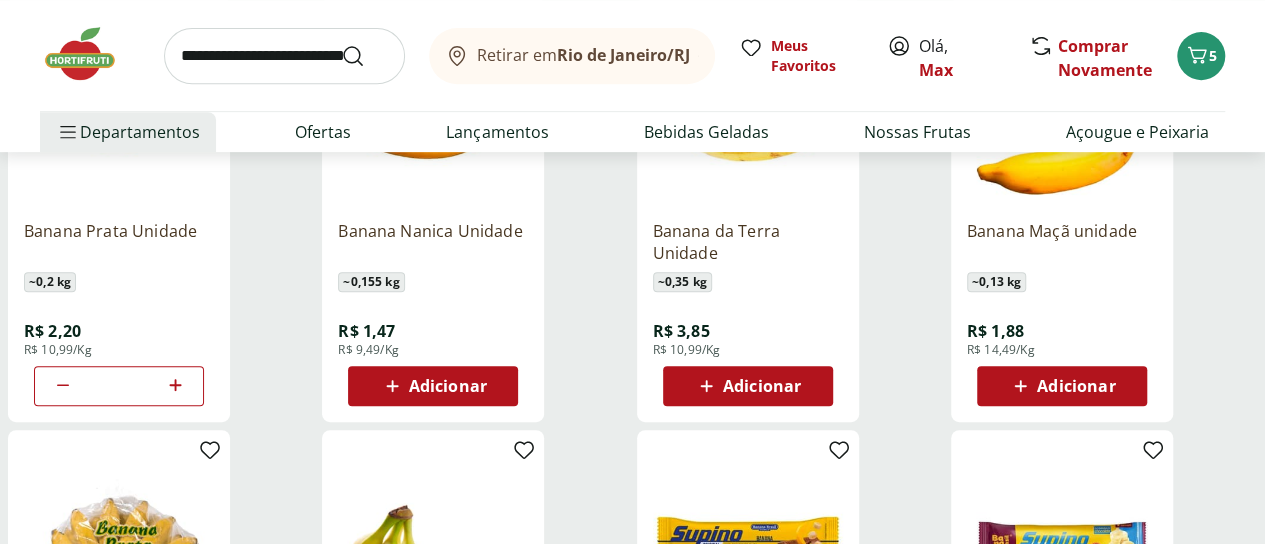 click at bounding box center [284, 56] 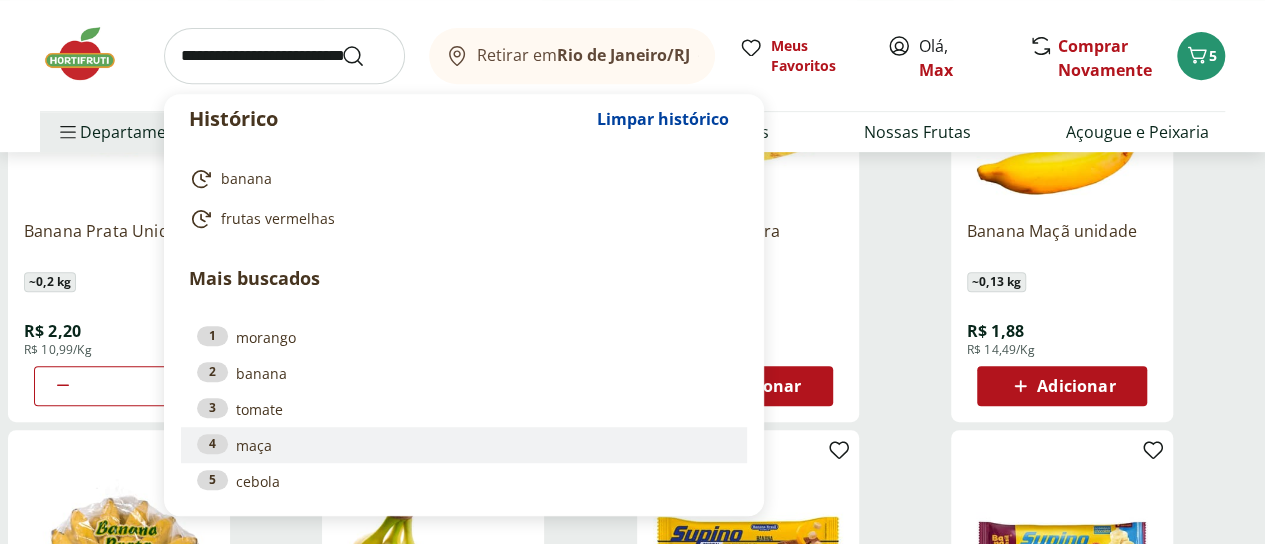 click on "4" at bounding box center (212, 444) 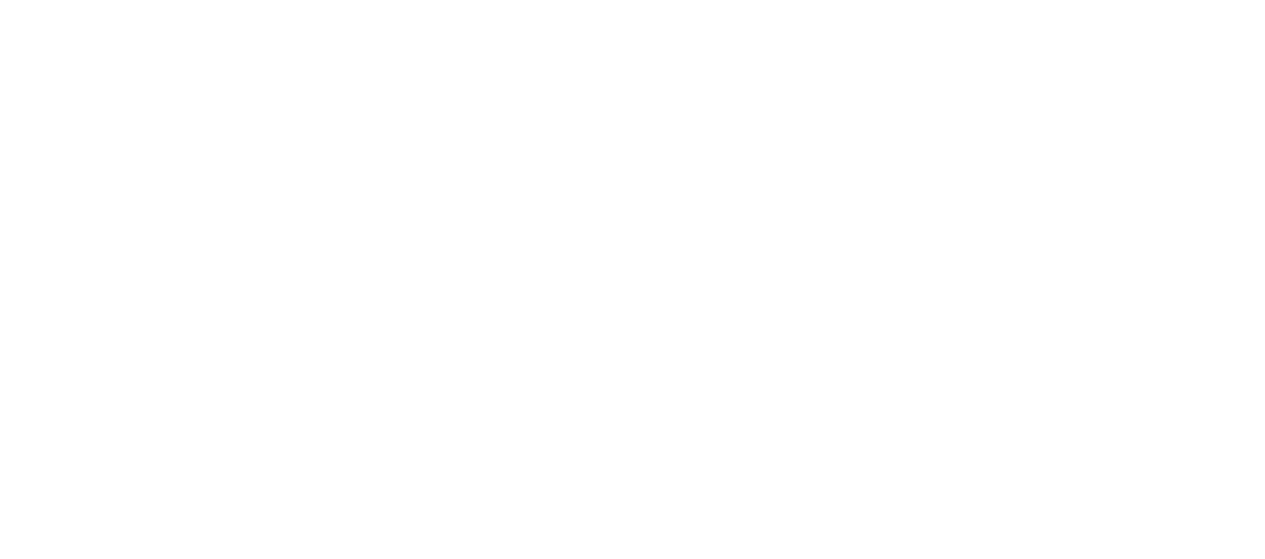 scroll, scrollTop: 0, scrollLeft: 0, axis: both 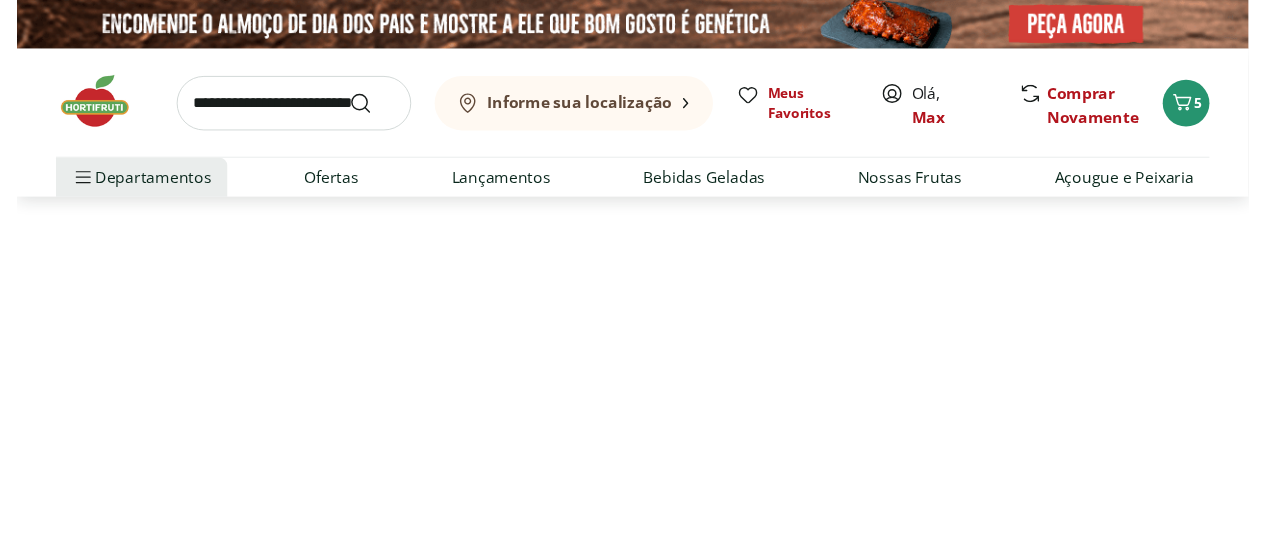 select on "**********" 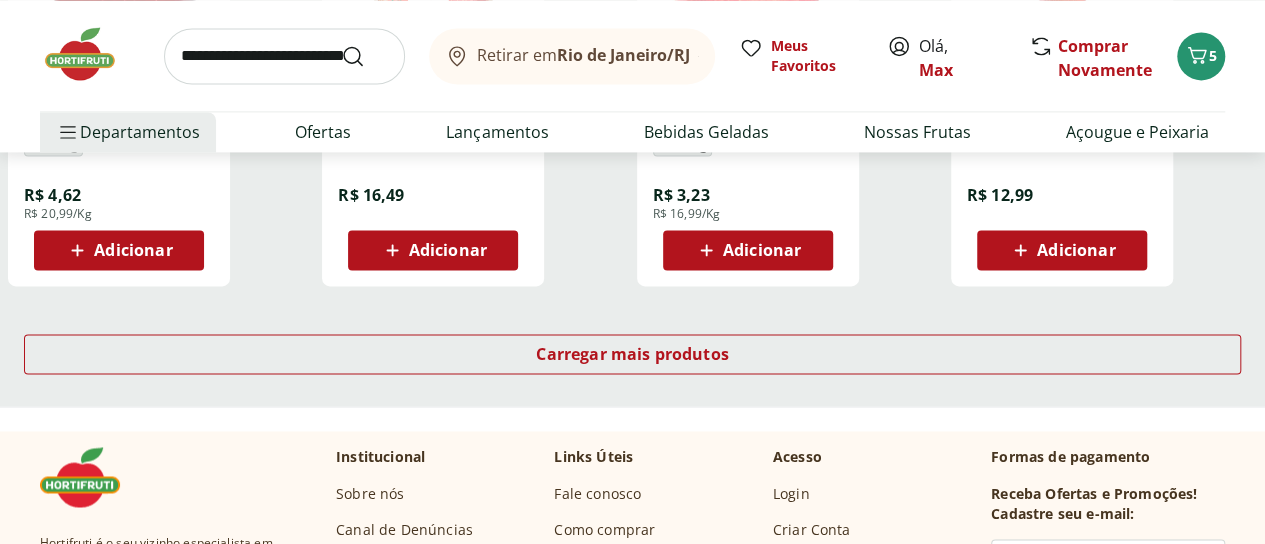 scroll, scrollTop: 1500, scrollLeft: 0, axis: vertical 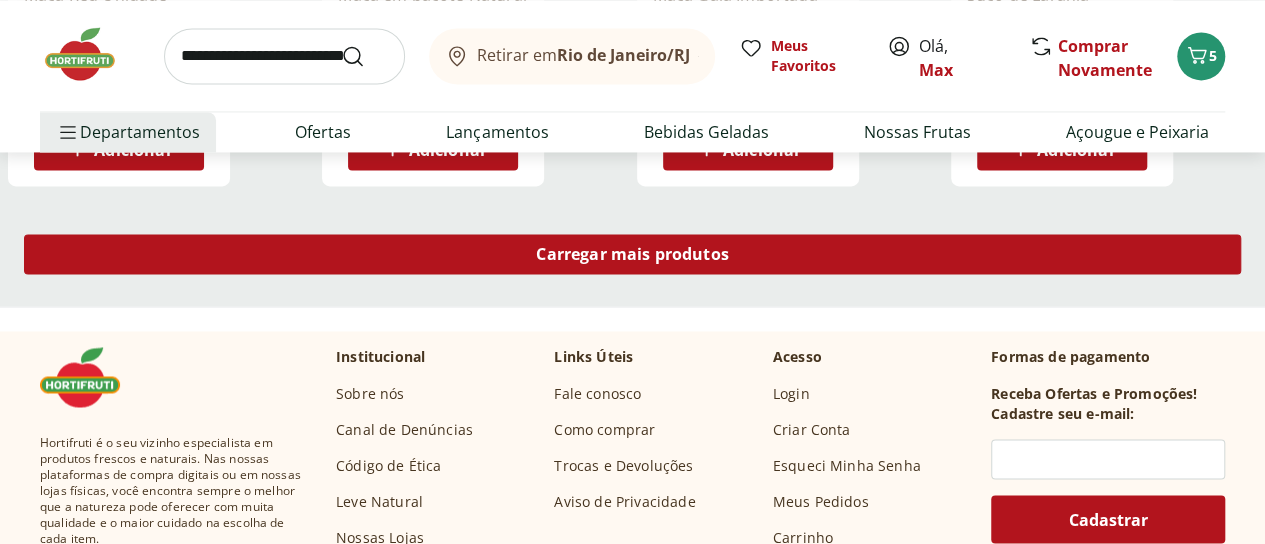 click on "Carregar mais produtos" at bounding box center [632, 254] 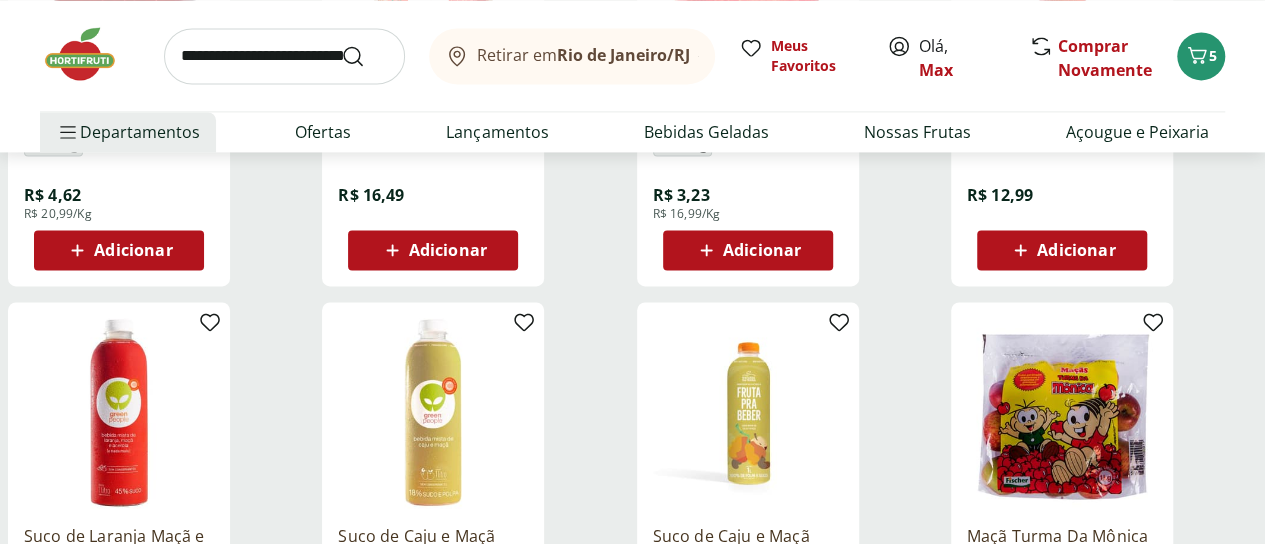 scroll, scrollTop: 1300, scrollLeft: 0, axis: vertical 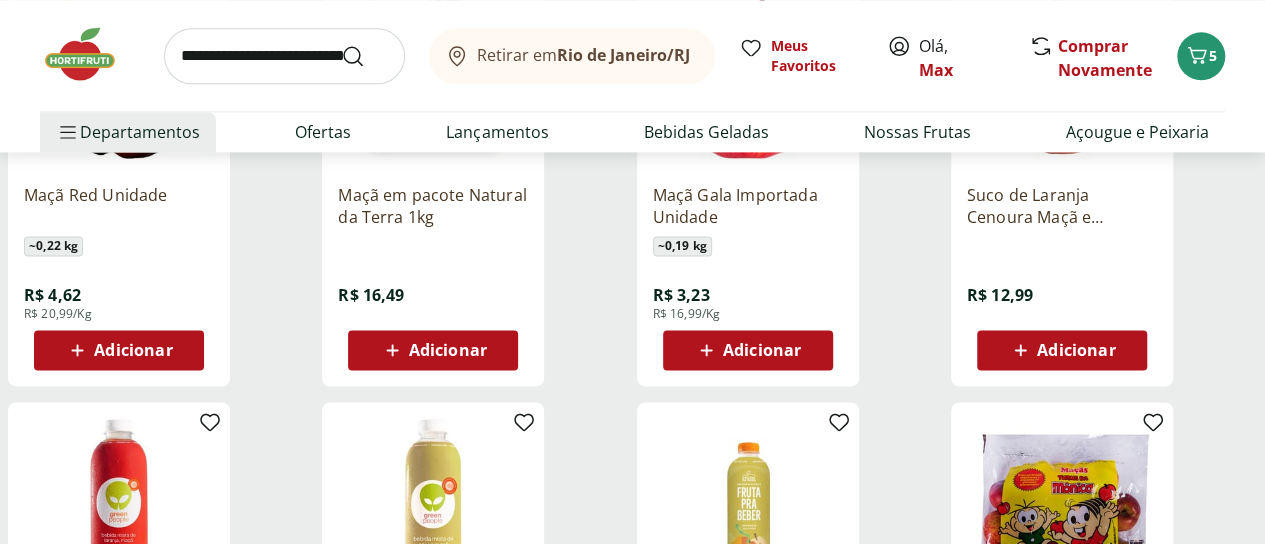 click on "Adicionar" at bounding box center (762, 350) 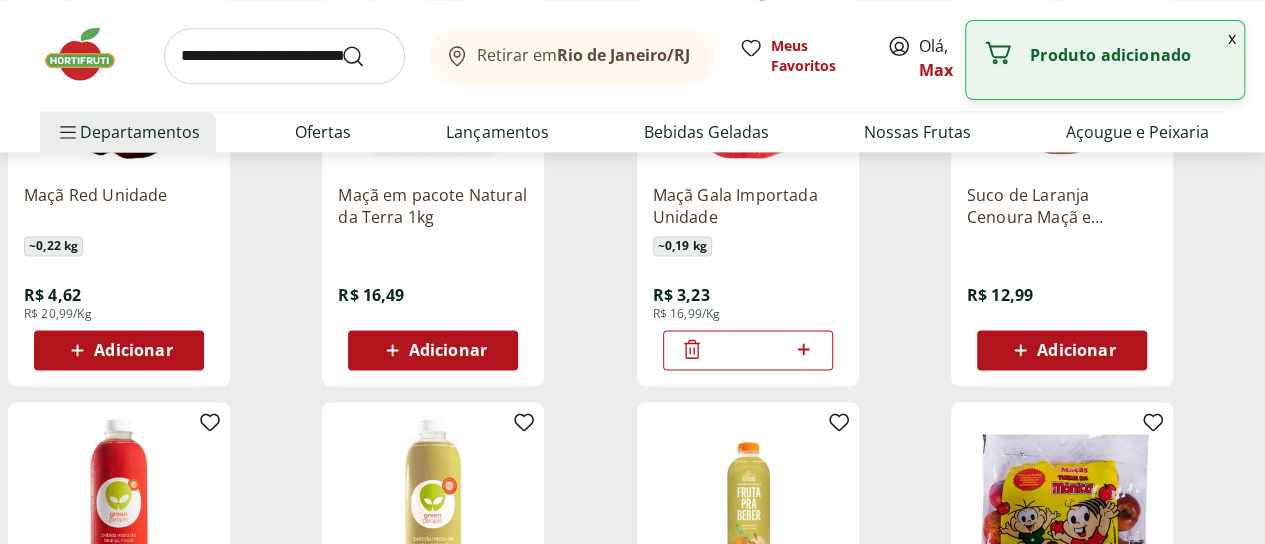 click 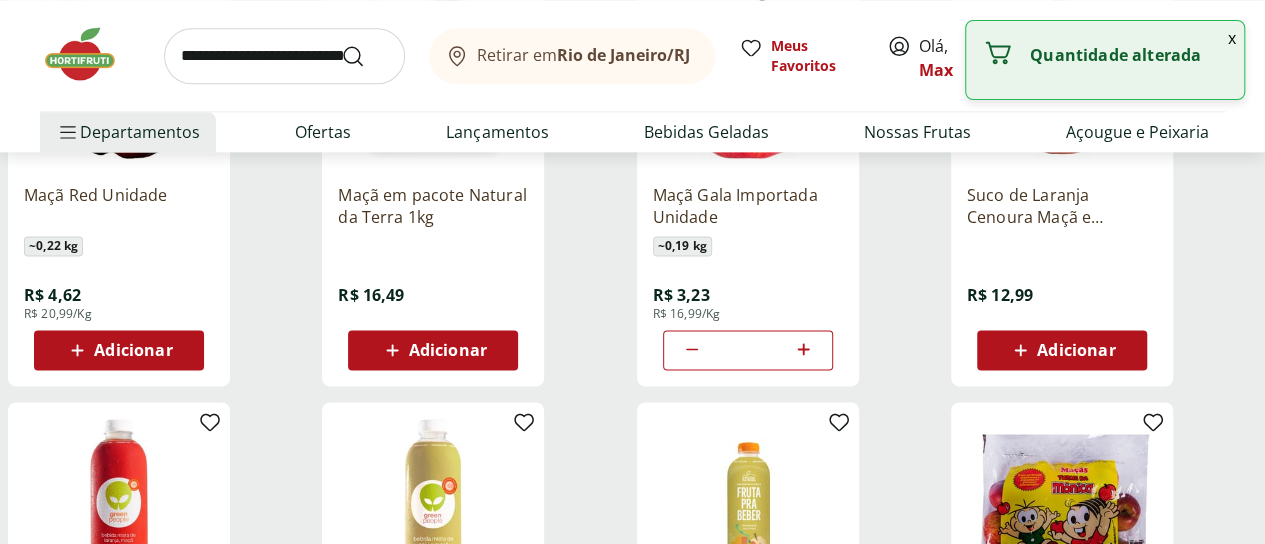 click 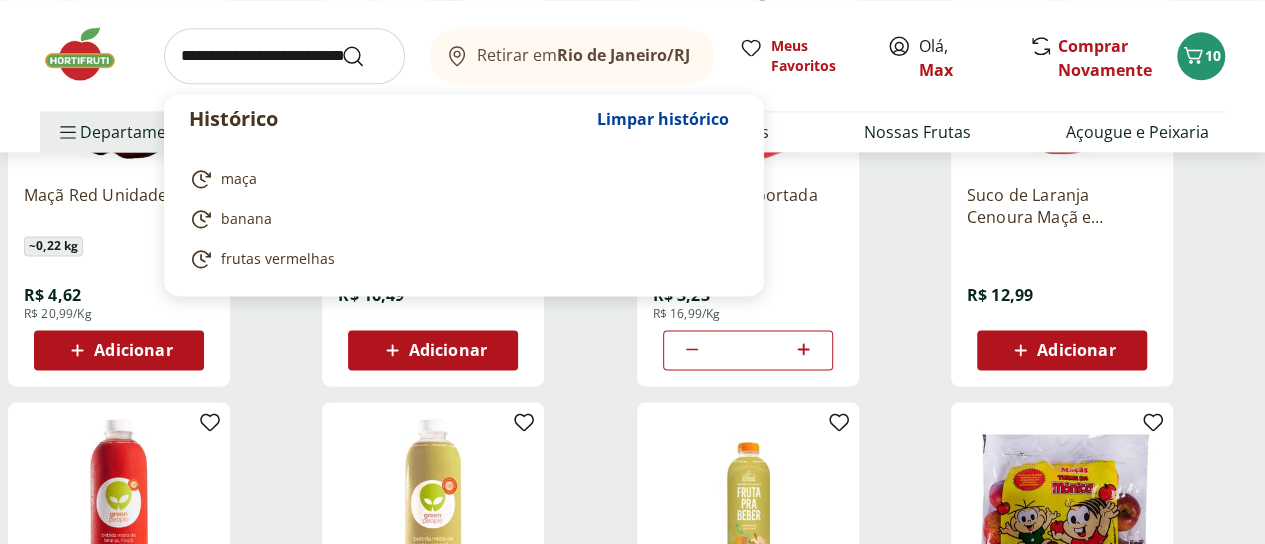click at bounding box center [284, 56] 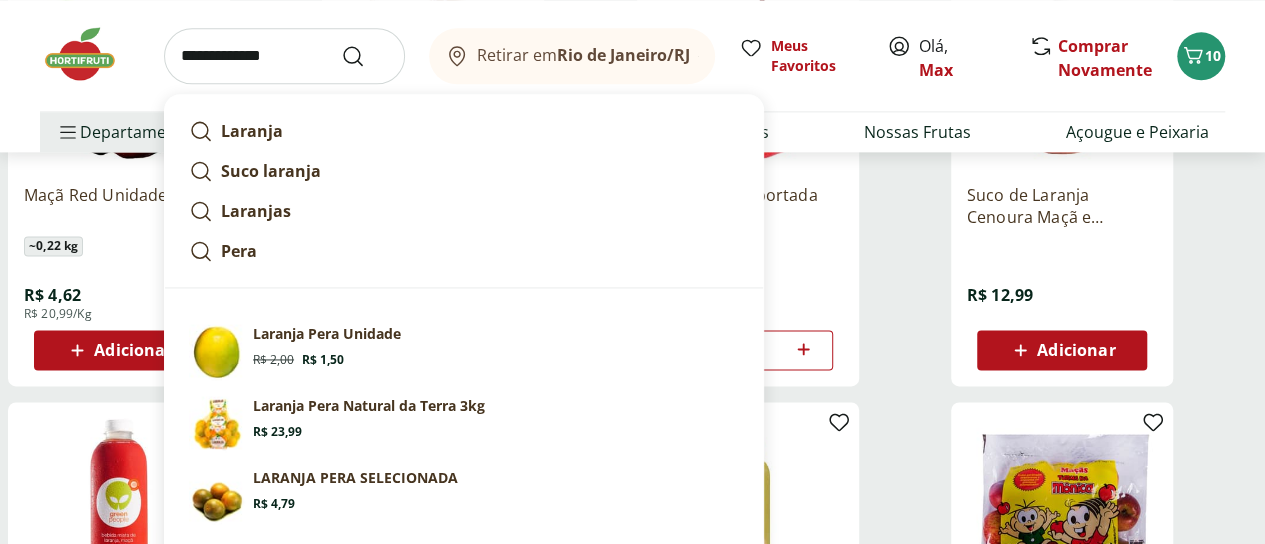 type on "**********" 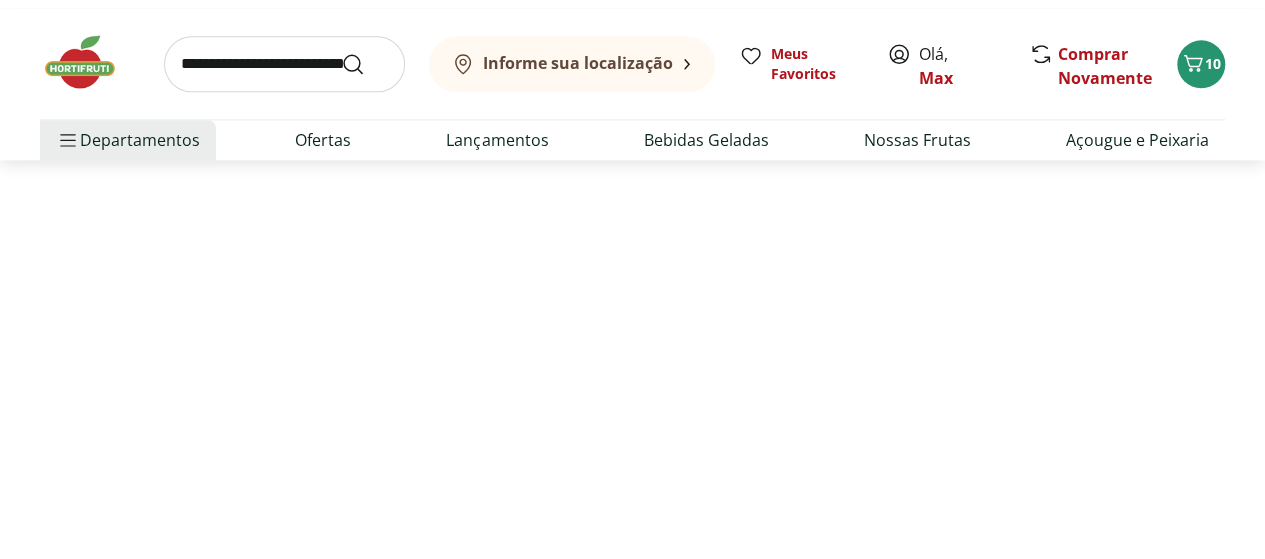 scroll, scrollTop: 0, scrollLeft: 0, axis: both 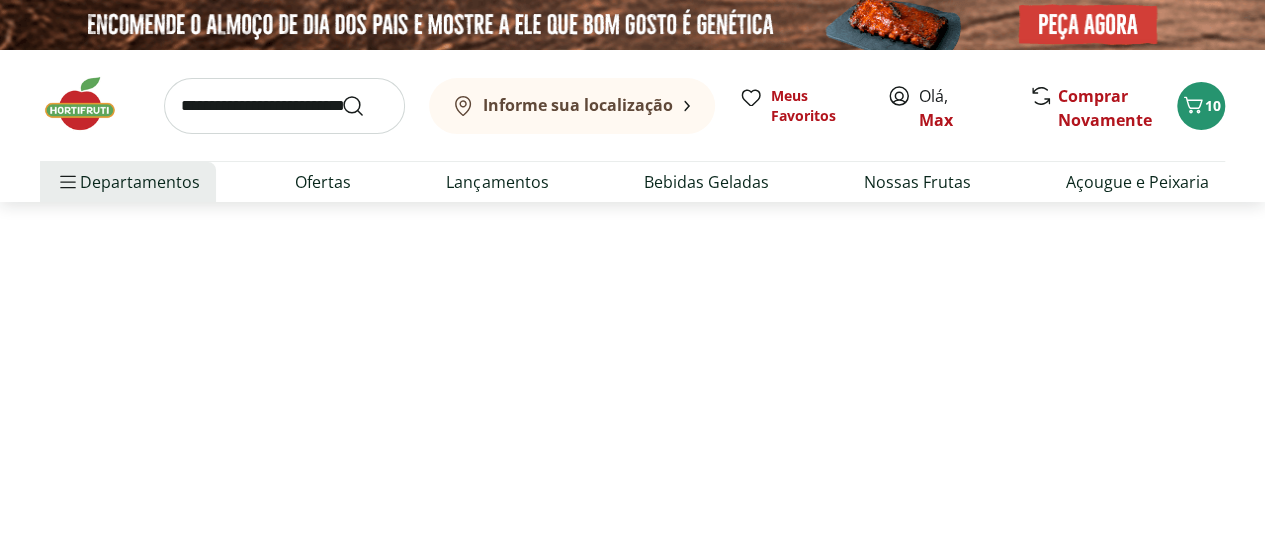 select on "**********" 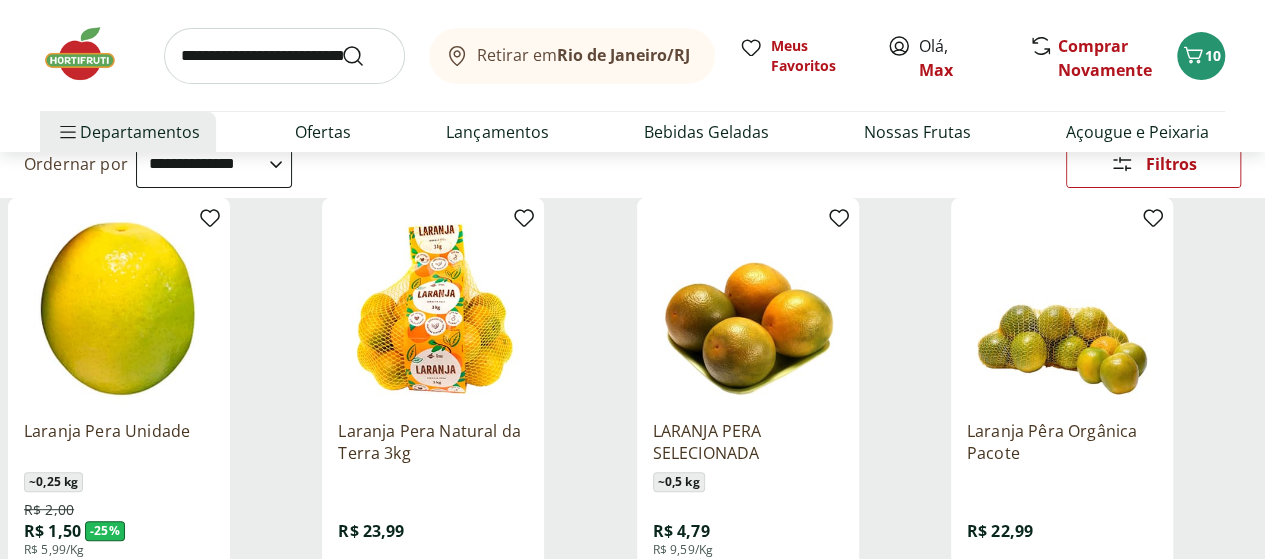 scroll, scrollTop: 300, scrollLeft: 0, axis: vertical 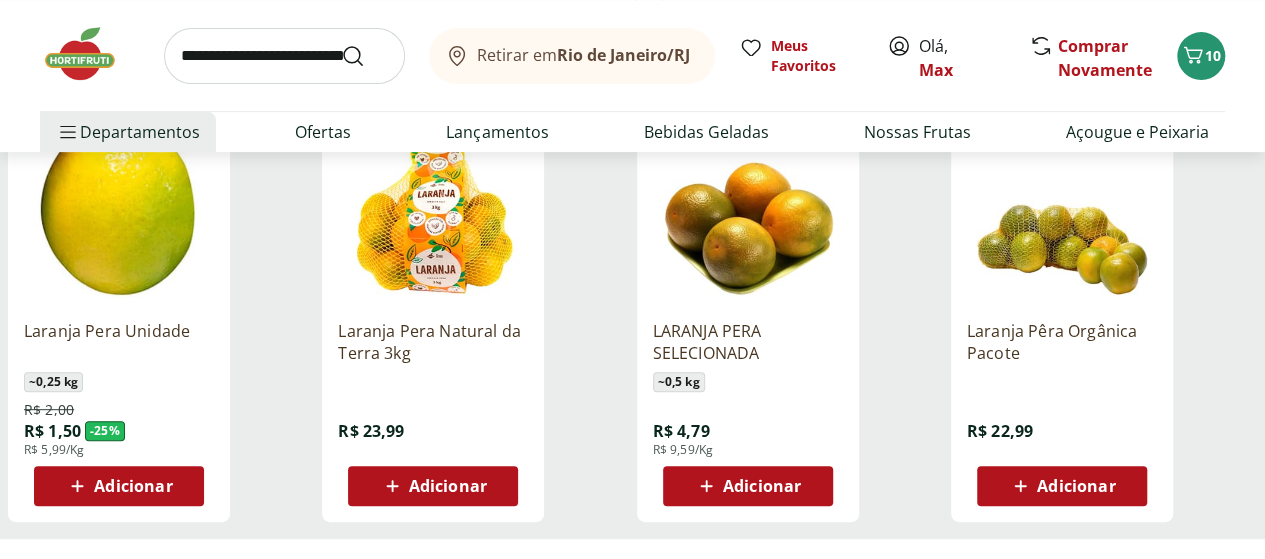 click 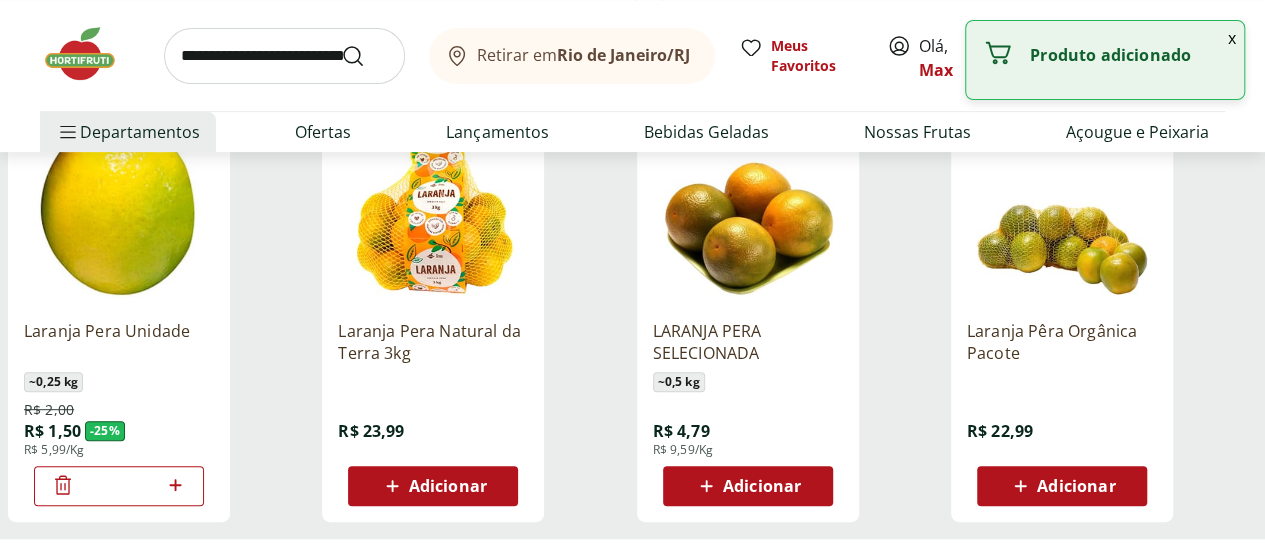 click 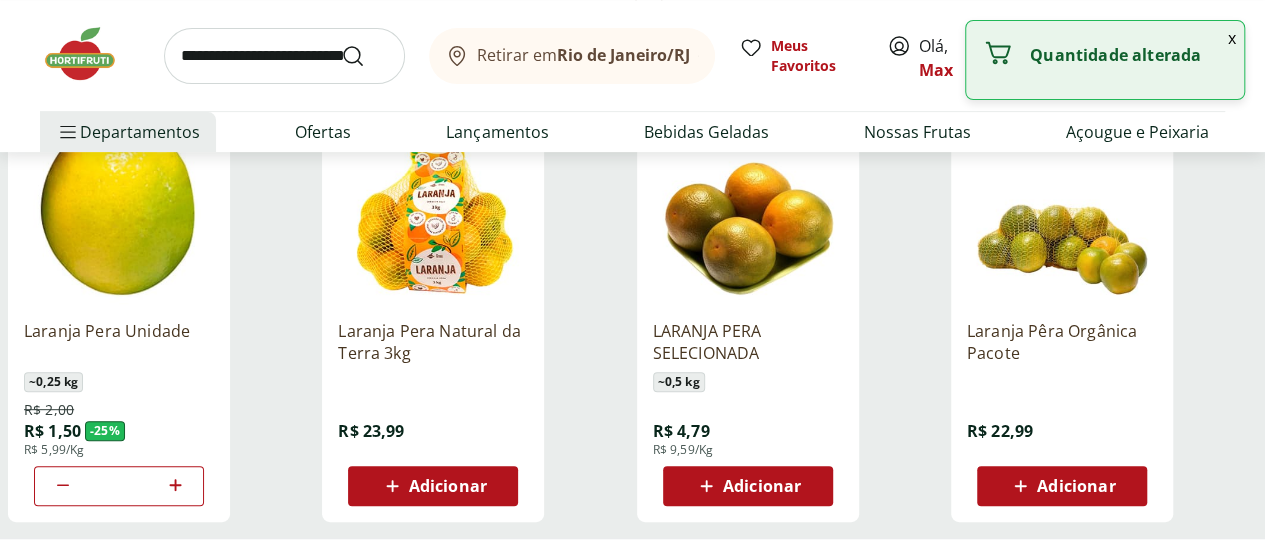 click 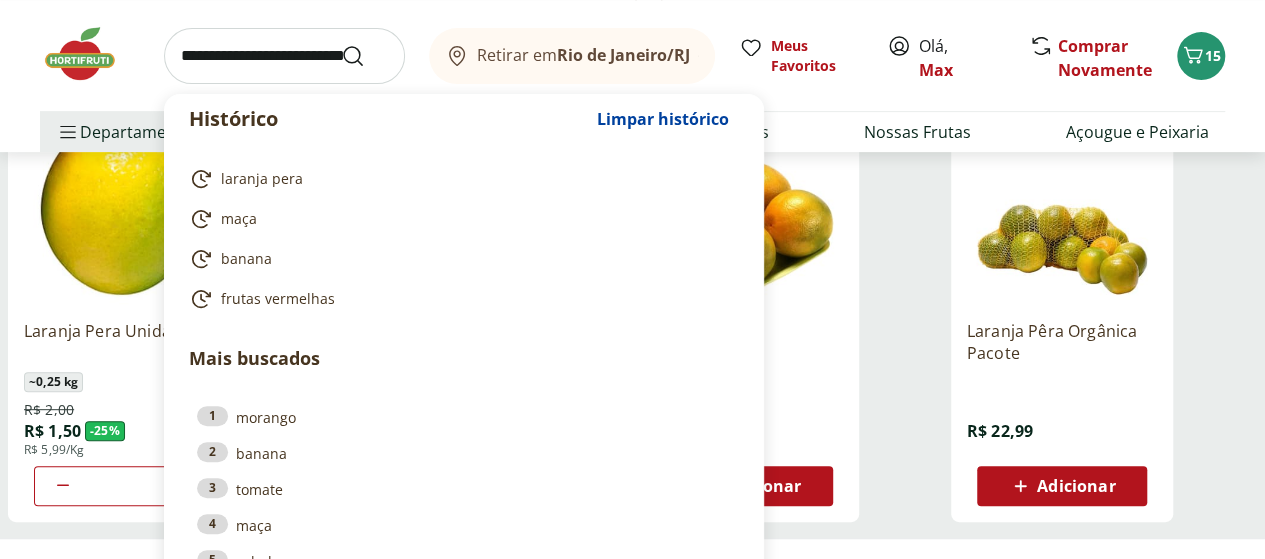 click at bounding box center (284, 56) 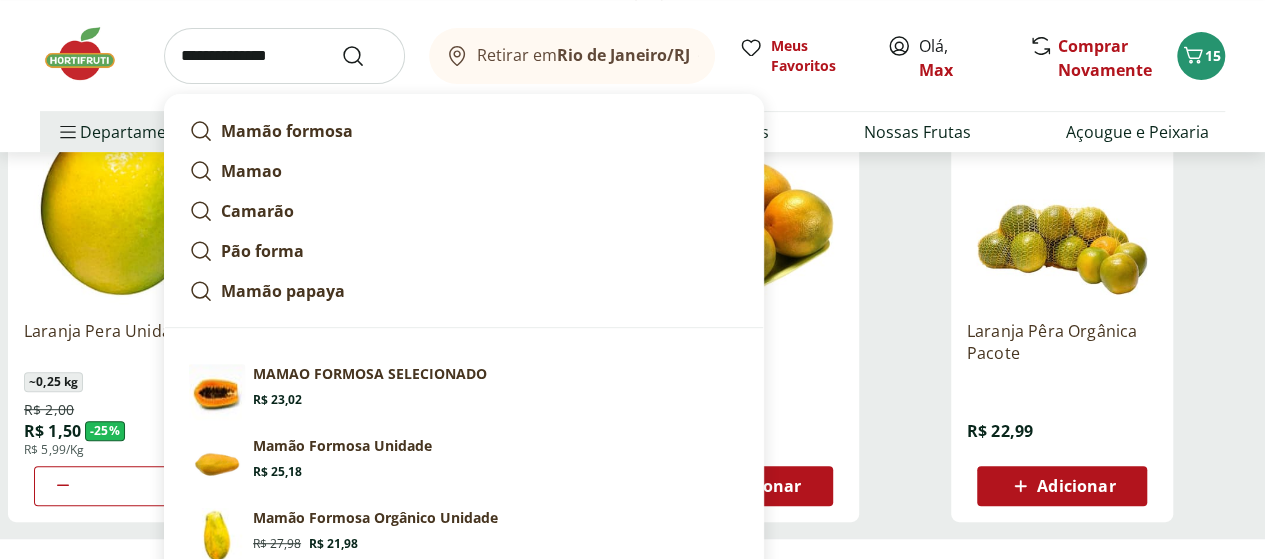 type on "**********" 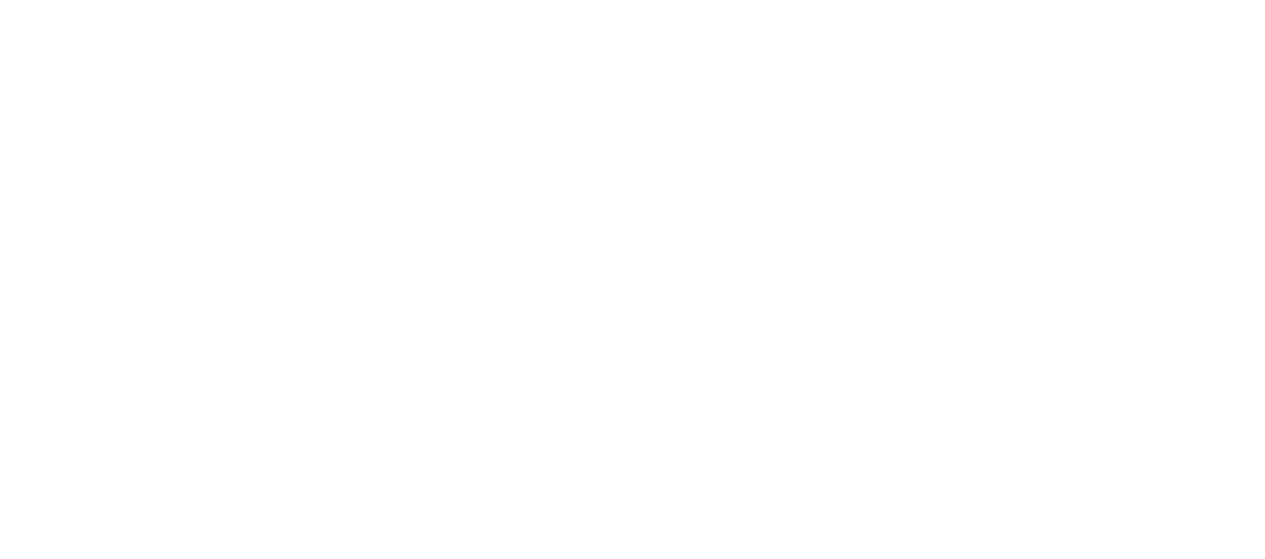 scroll, scrollTop: 0, scrollLeft: 0, axis: both 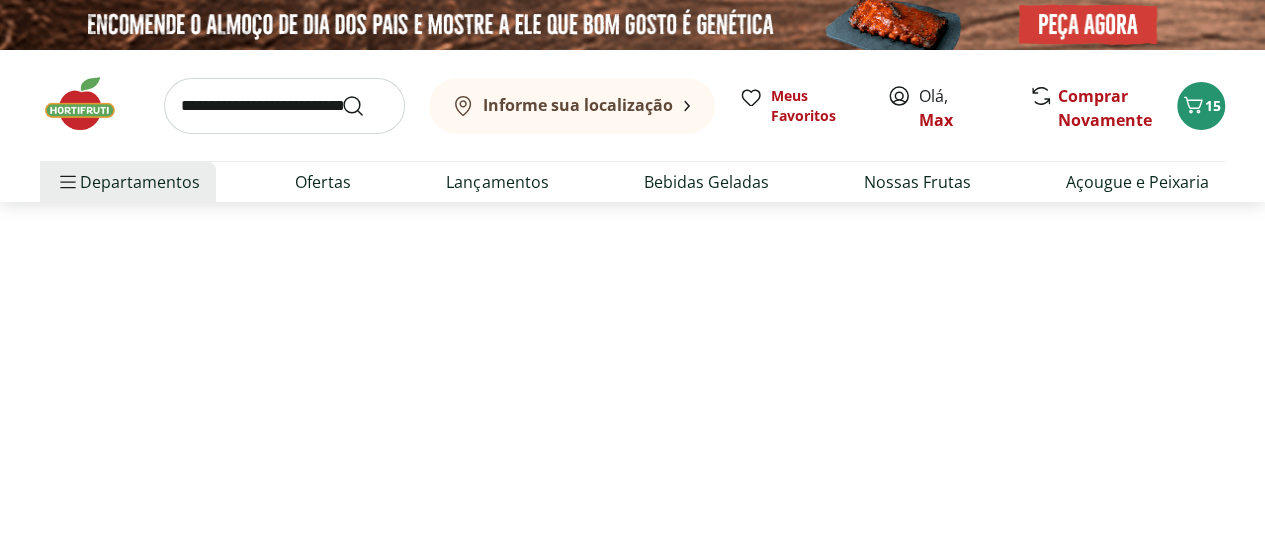 select on "**********" 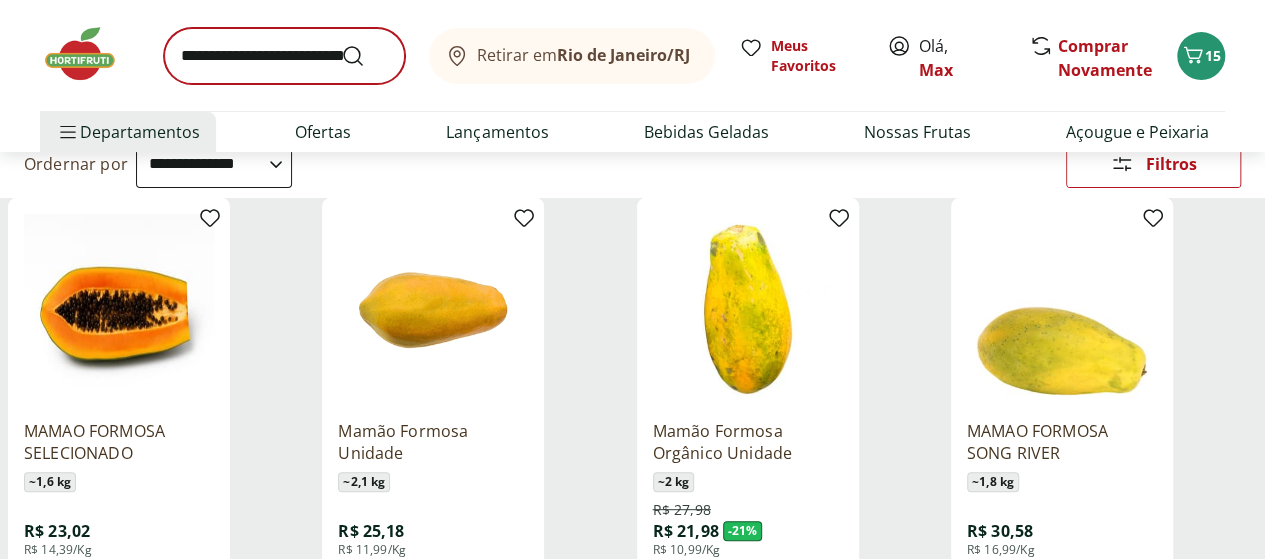 scroll, scrollTop: 300, scrollLeft: 0, axis: vertical 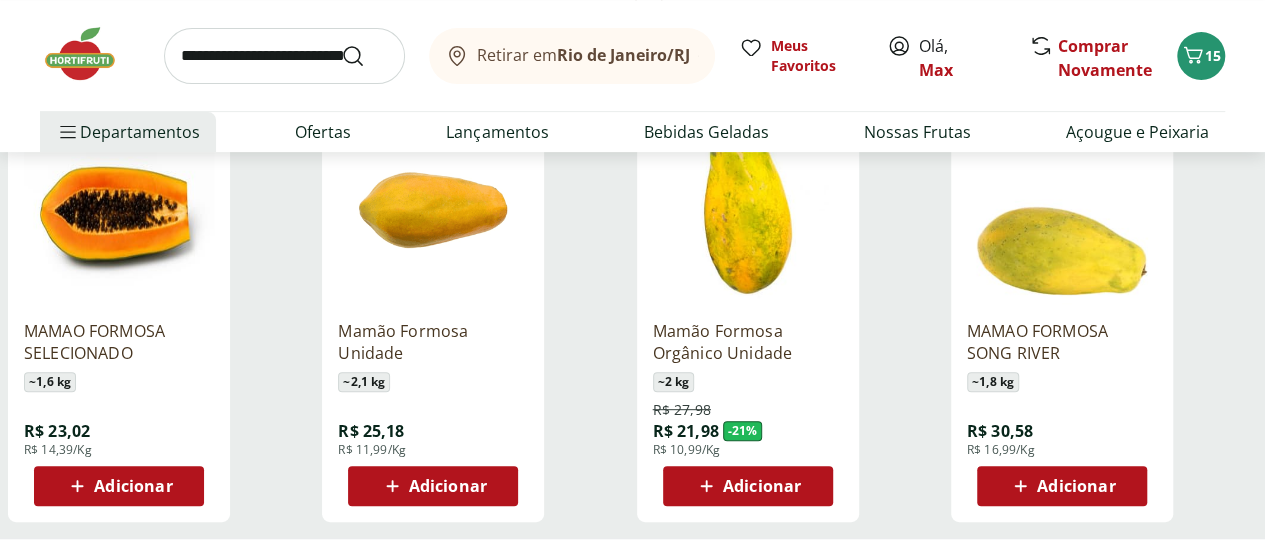 click on "Adicionar" at bounding box center (433, 486) 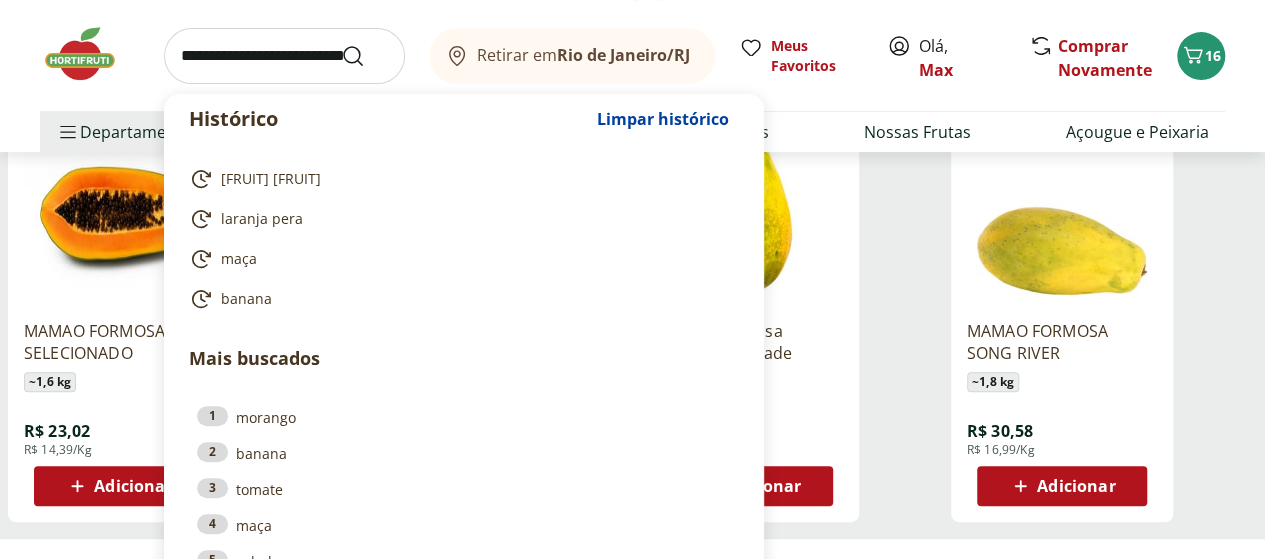 click at bounding box center [284, 56] 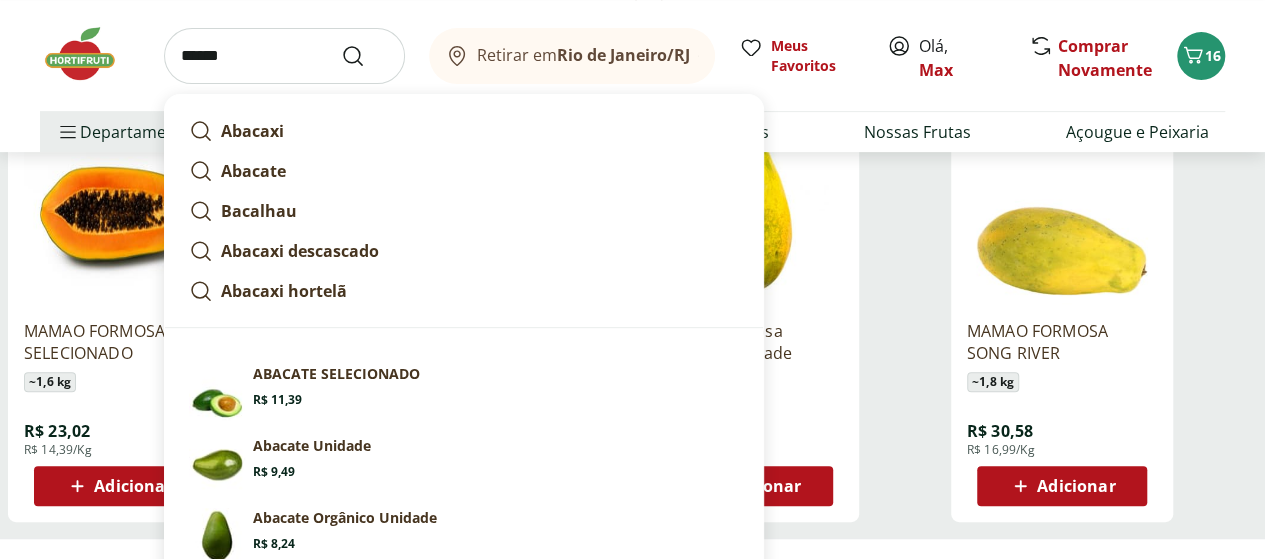 type on "******" 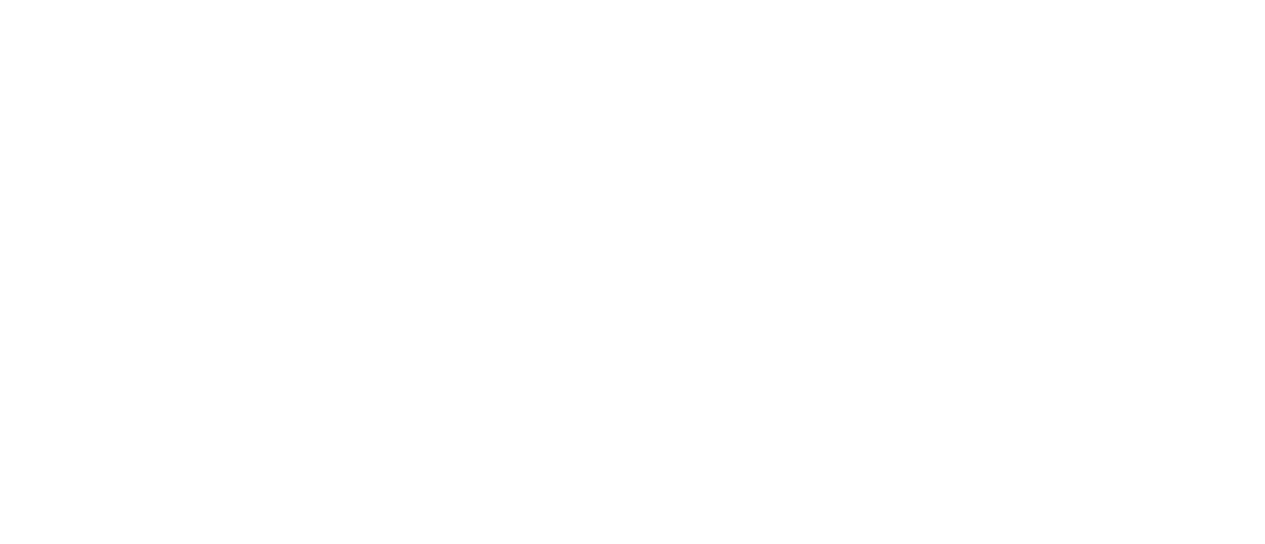 scroll, scrollTop: 0, scrollLeft: 0, axis: both 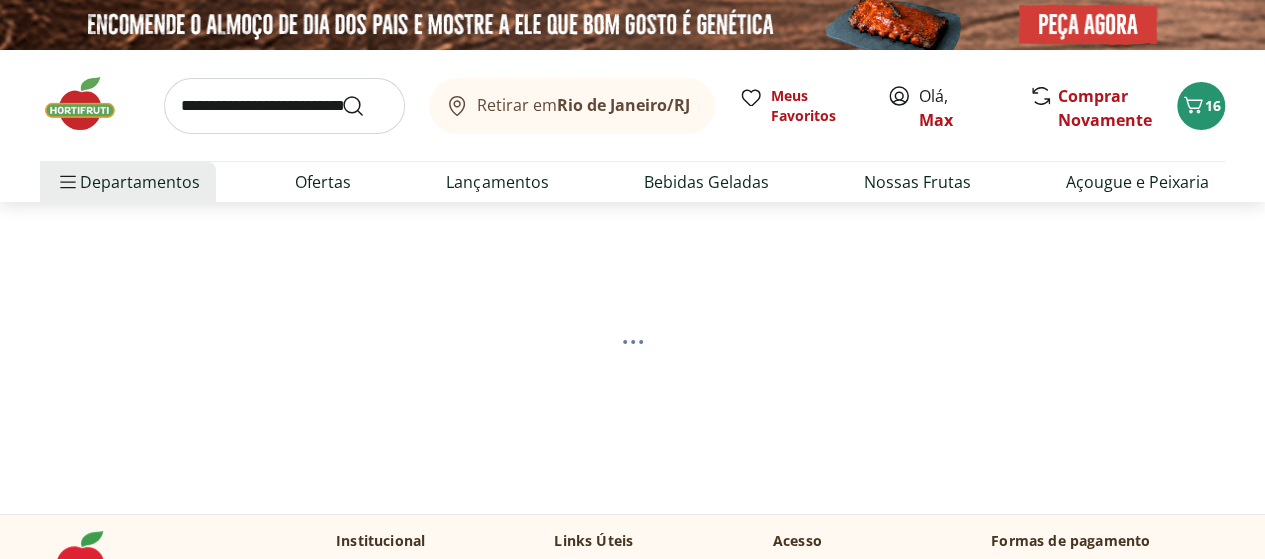 select on "**********" 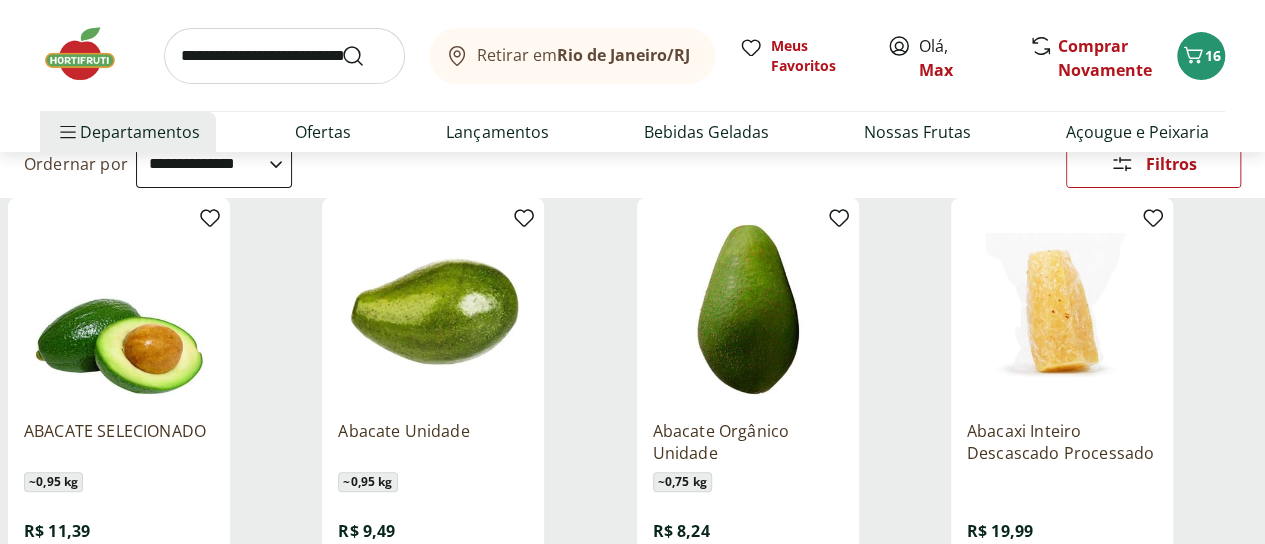 scroll, scrollTop: 300, scrollLeft: 0, axis: vertical 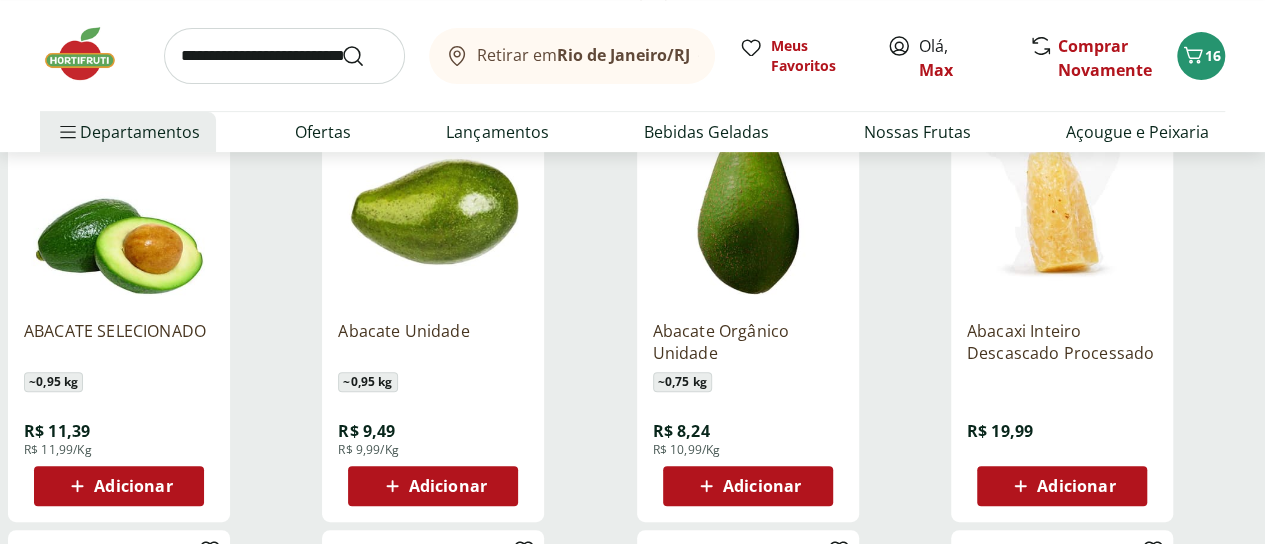 click on "Adicionar" at bounding box center (433, 486) 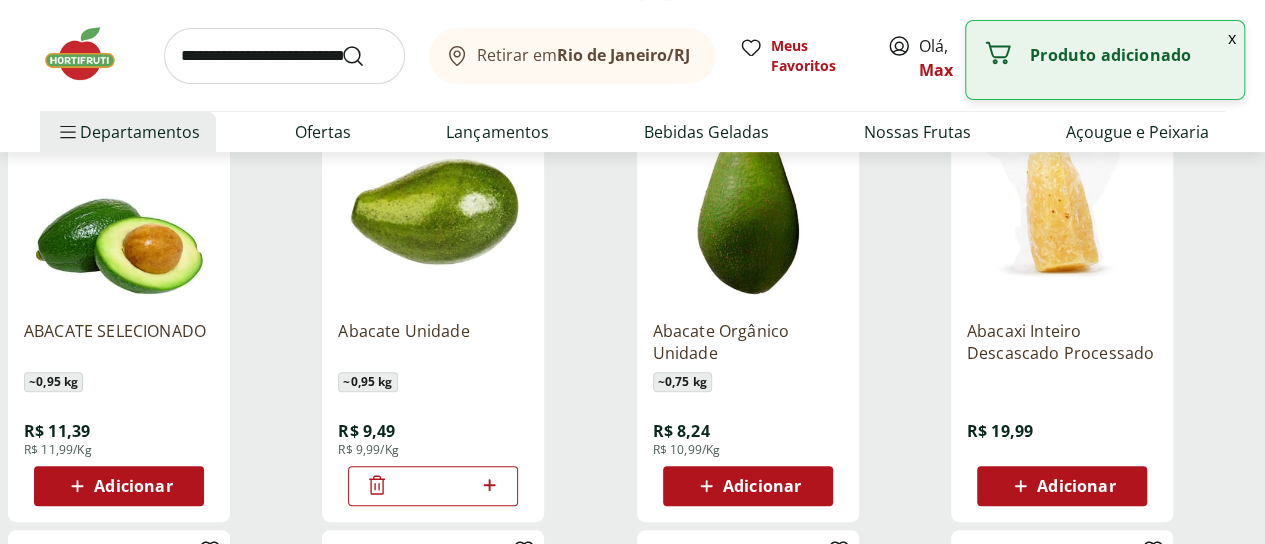 click 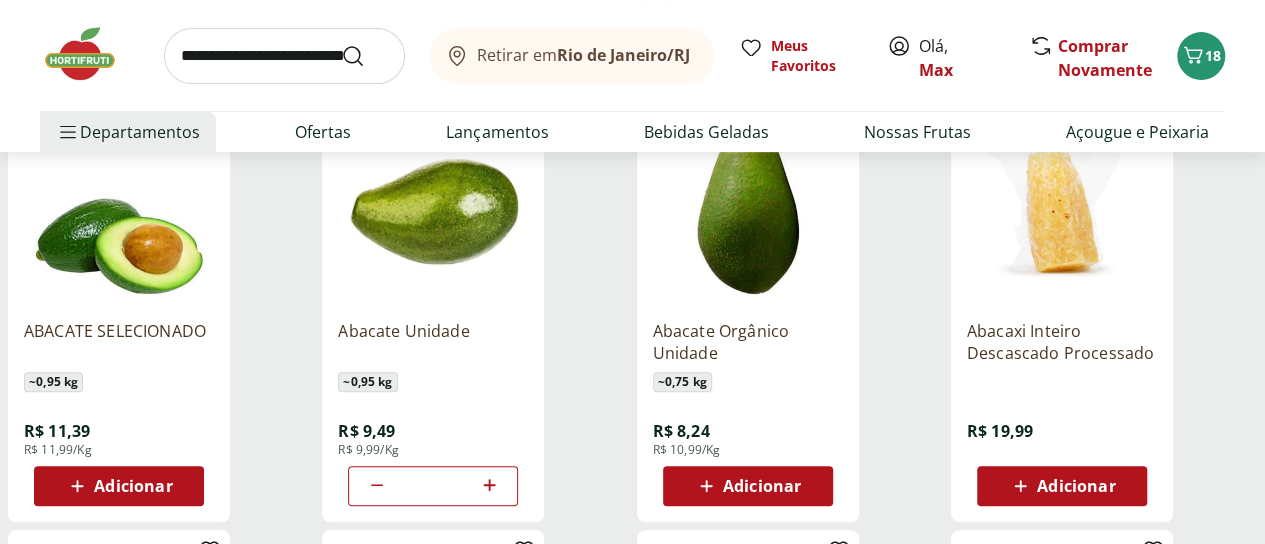 click at bounding box center [284, 56] 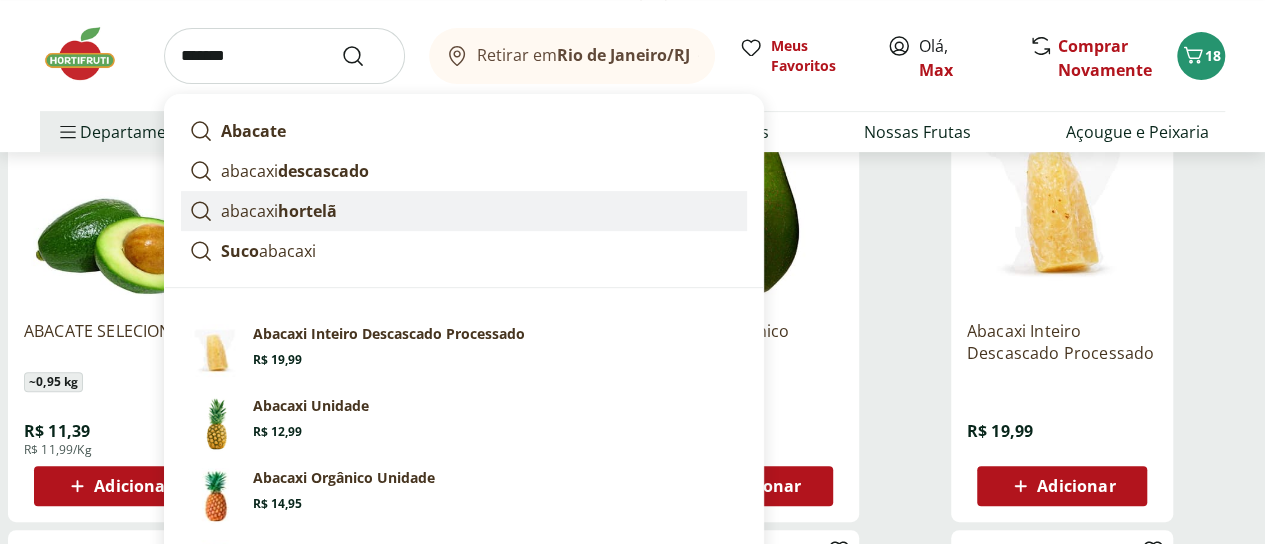 click on "abacaxi  hortelã" at bounding box center (279, 211) 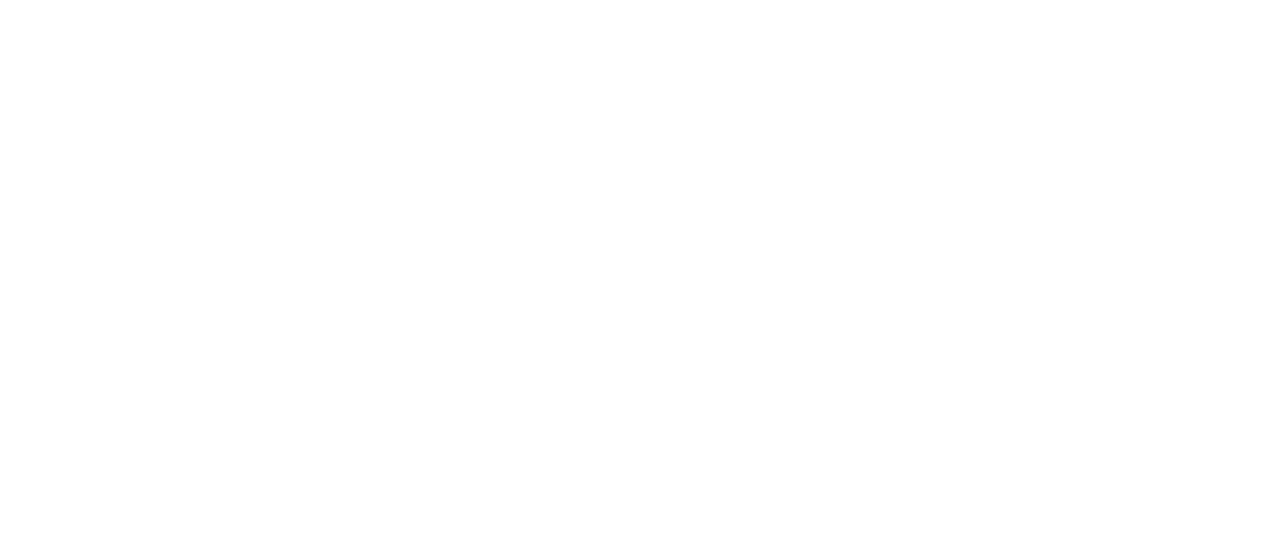 scroll, scrollTop: 0, scrollLeft: 0, axis: both 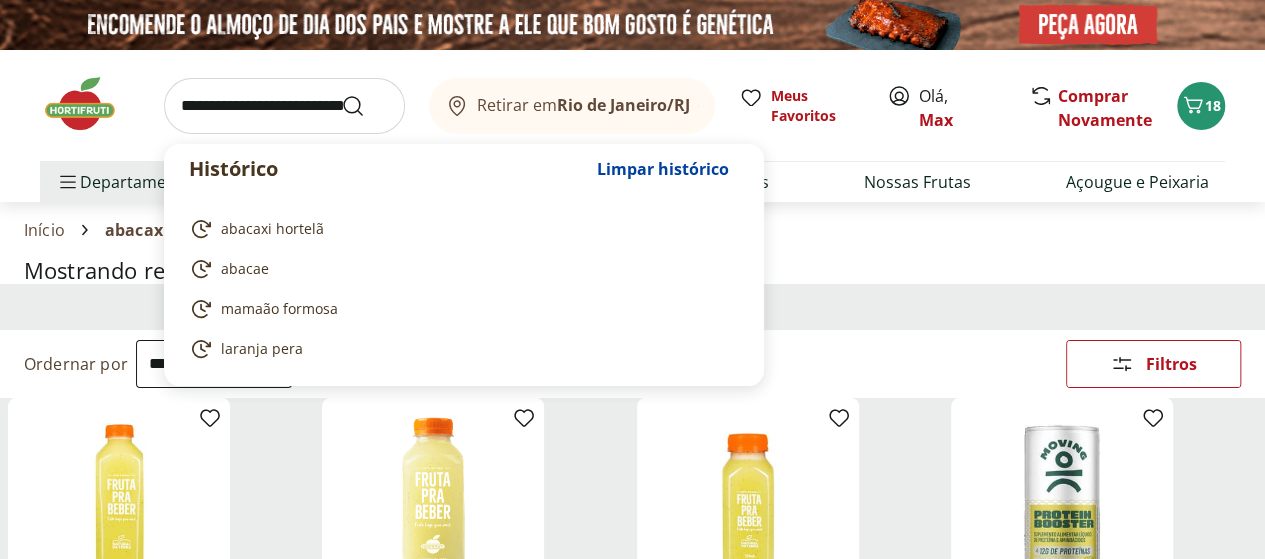 click at bounding box center (284, 106) 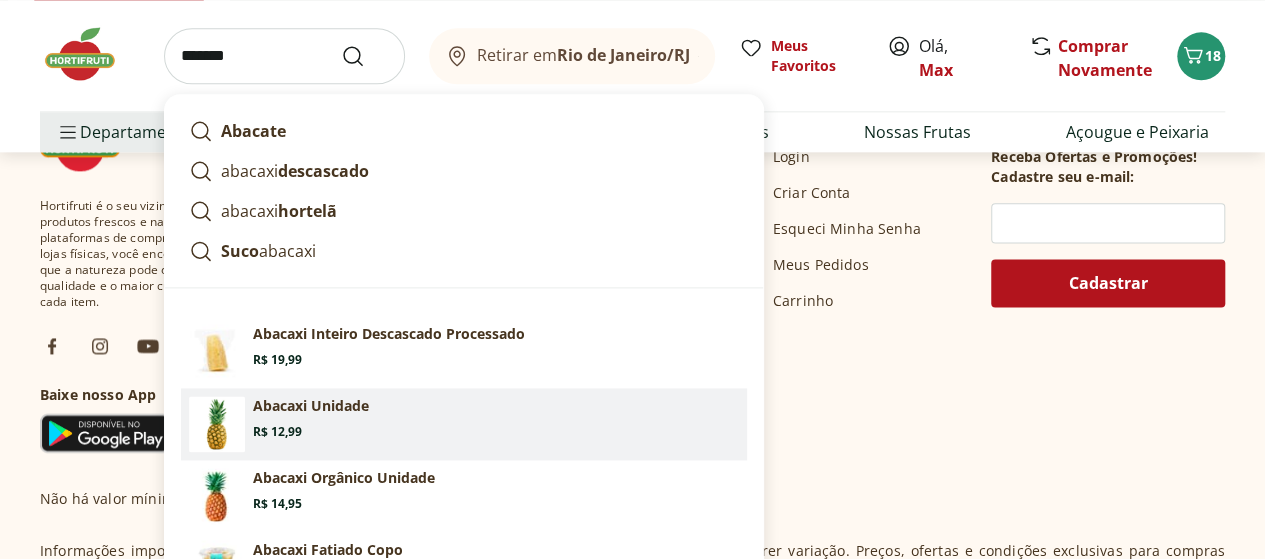 scroll, scrollTop: 1400, scrollLeft: 0, axis: vertical 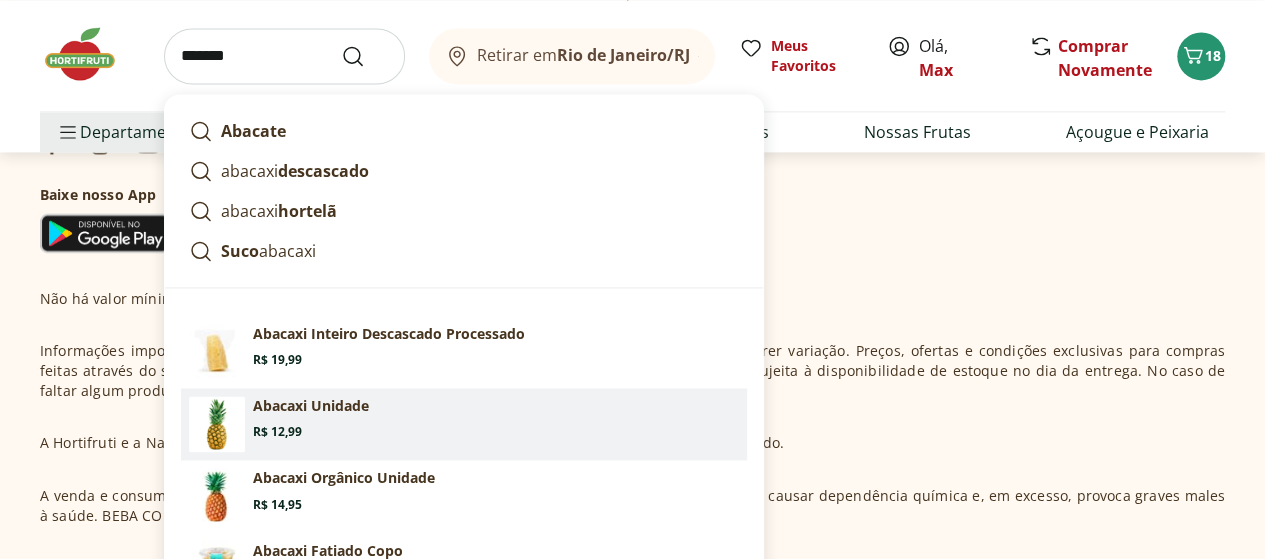 click on "Abacaxi Unidade" at bounding box center [311, 406] 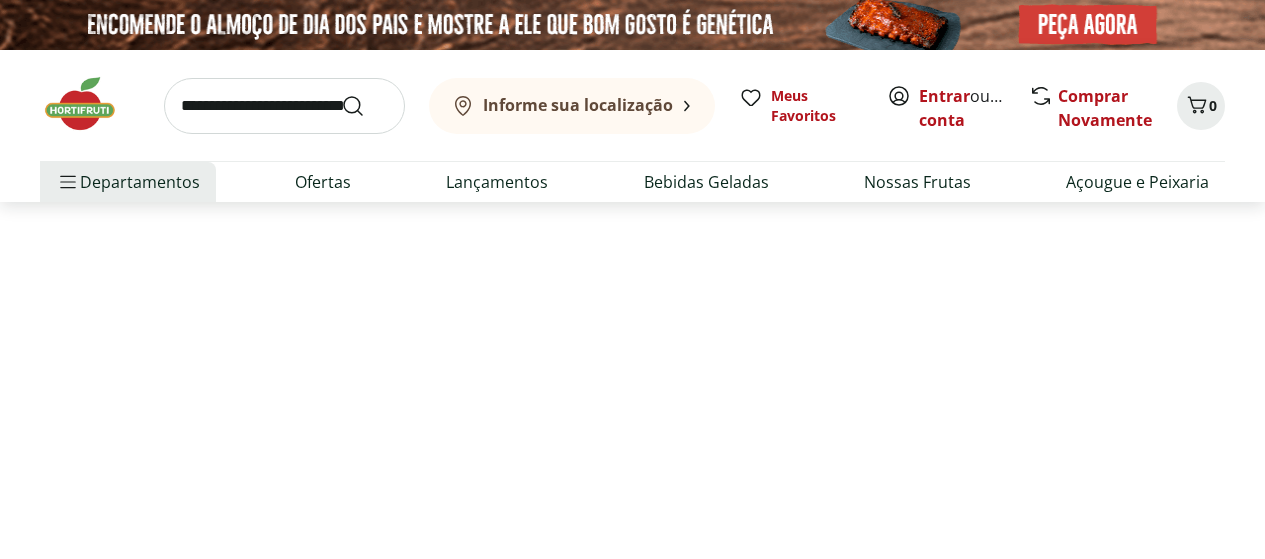 scroll, scrollTop: 0, scrollLeft: 0, axis: both 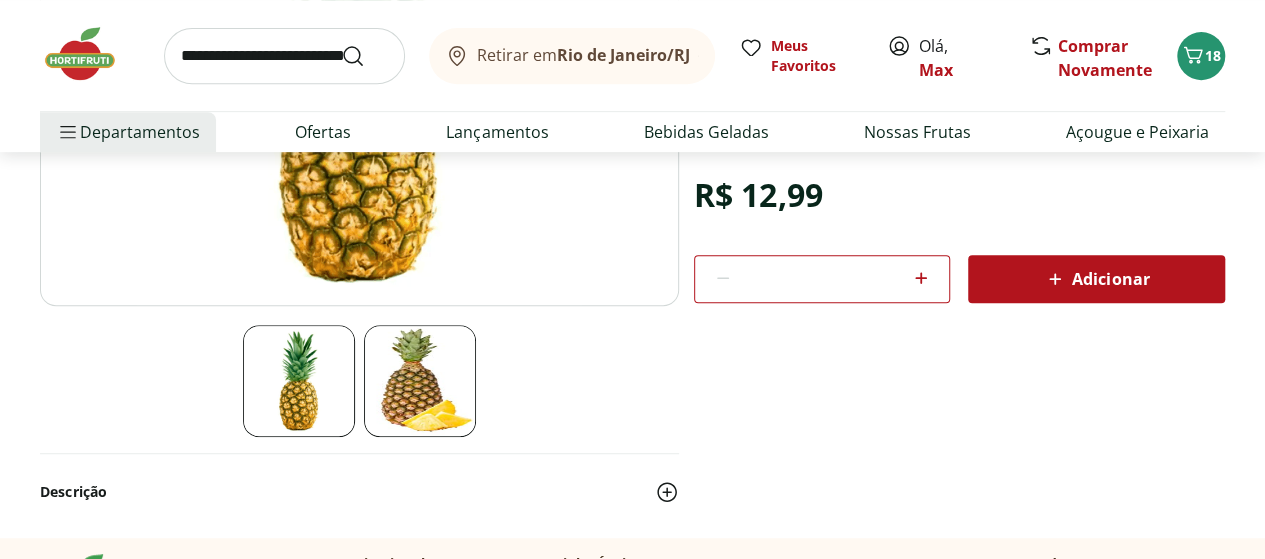 click on "Adicionar" at bounding box center [1096, 279] 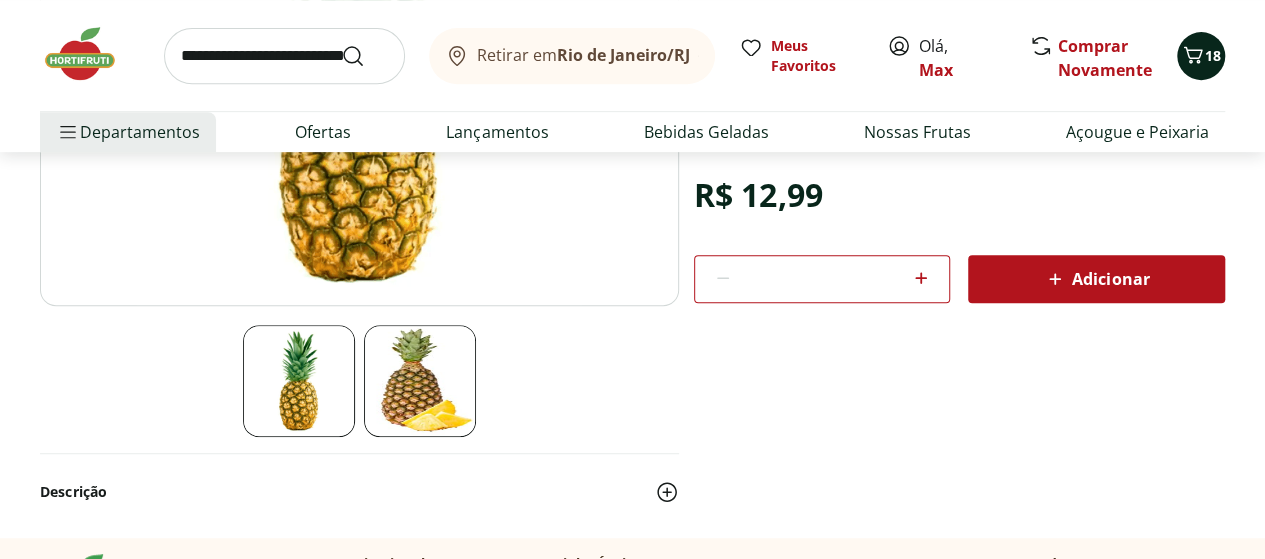 click at bounding box center [1193, 56] 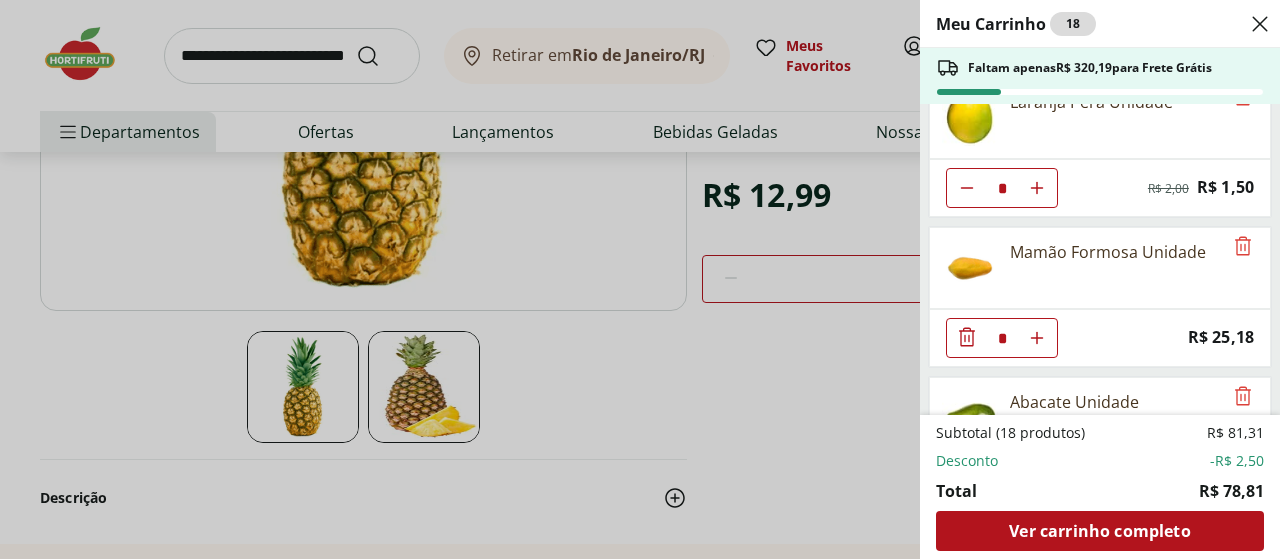 scroll, scrollTop: 436, scrollLeft: 0, axis: vertical 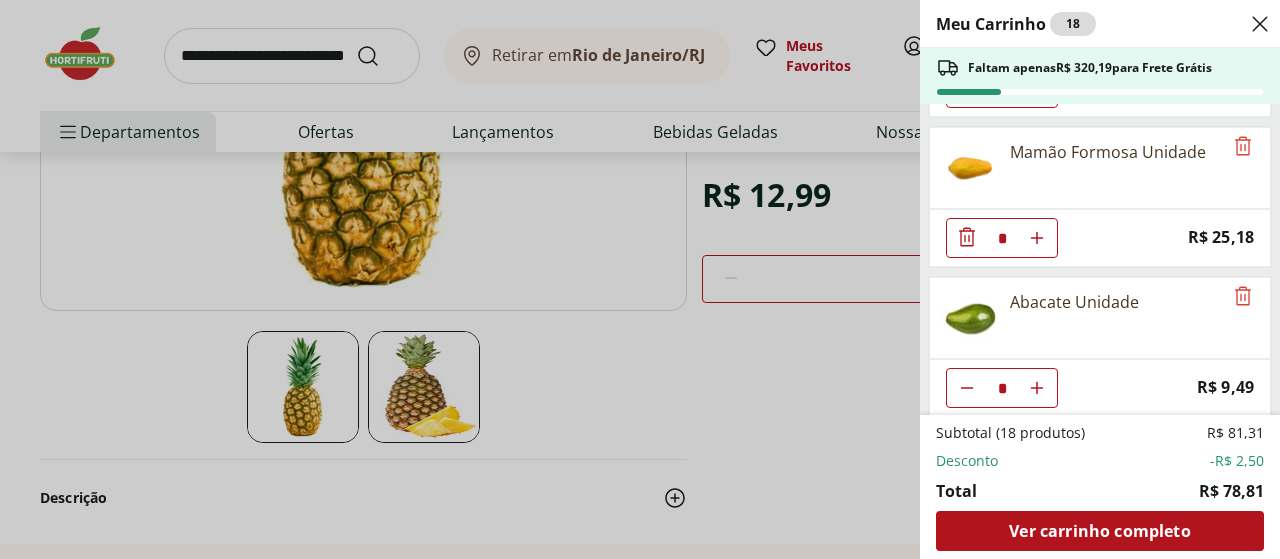 click on "Meu Carrinho 18 Faltam apenas  R$ 320,19  para Frete Grátis Banana Prata Unidade * Price: R$ 2,20 Maçã Gala Importada Unidade * Price: R$ 3,23 Laranja Pera Unidade * Original price: R$ 2,00 Price: R$ 1,50 Mamão Formosa Unidade * Price: R$ 25,18 Abacate Unidade * Price: R$ 9,49 Subtotal (18 produtos) R$ 81,31 Desconto -R$ 2,50 Total R$ 78,81 Ver carrinho completo" at bounding box center (640, 279) 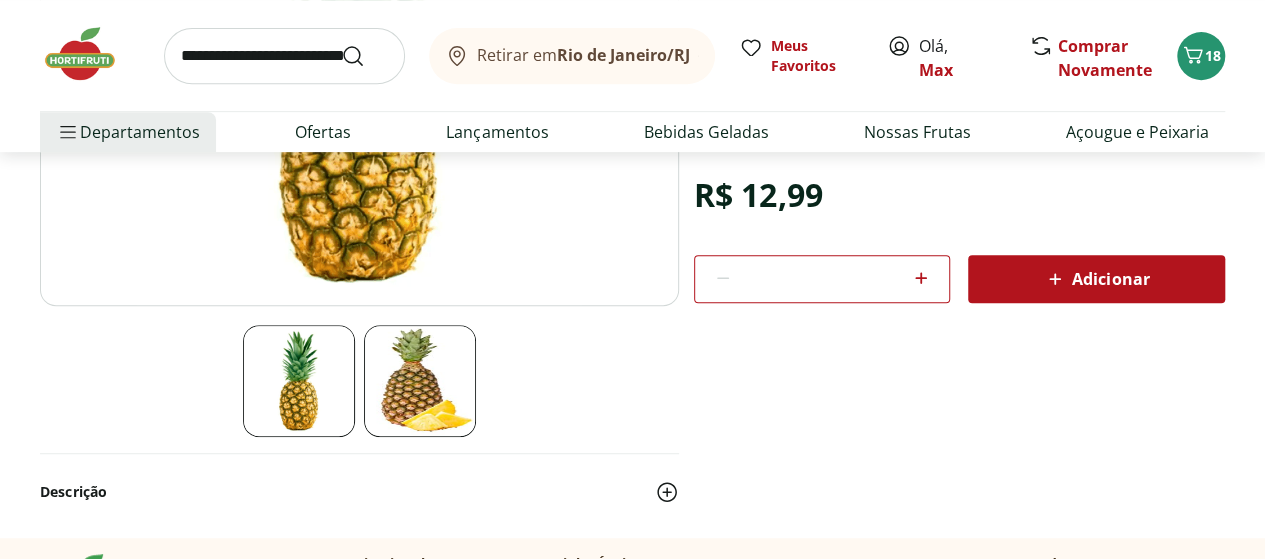 click on "Adicionar" at bounding box center (1096, 279) 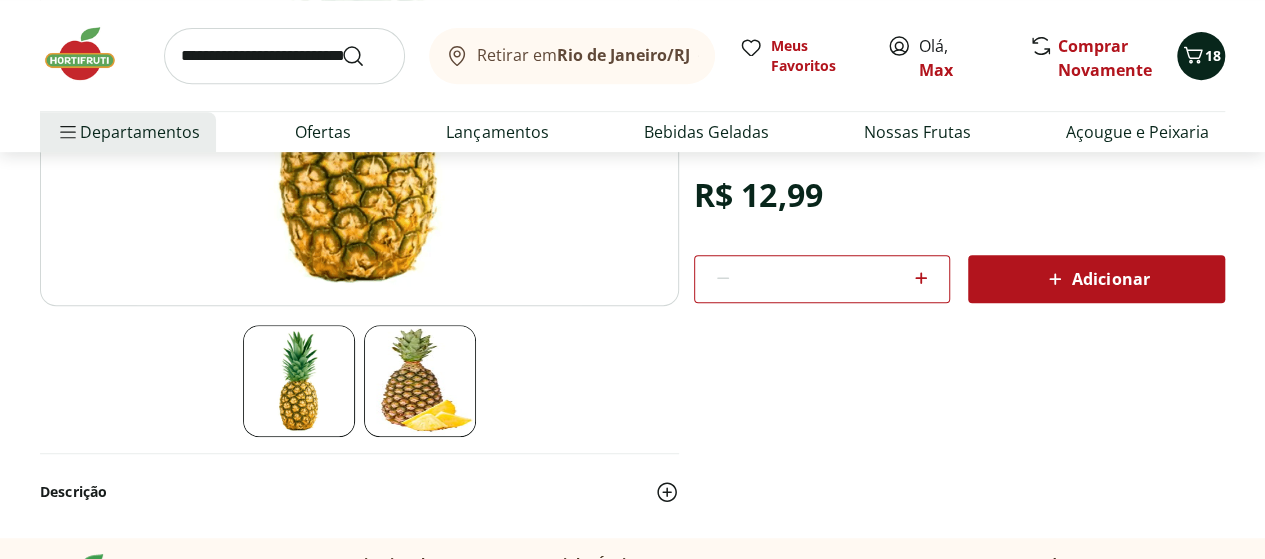 click on "18" at bounding box center (1201, 56) 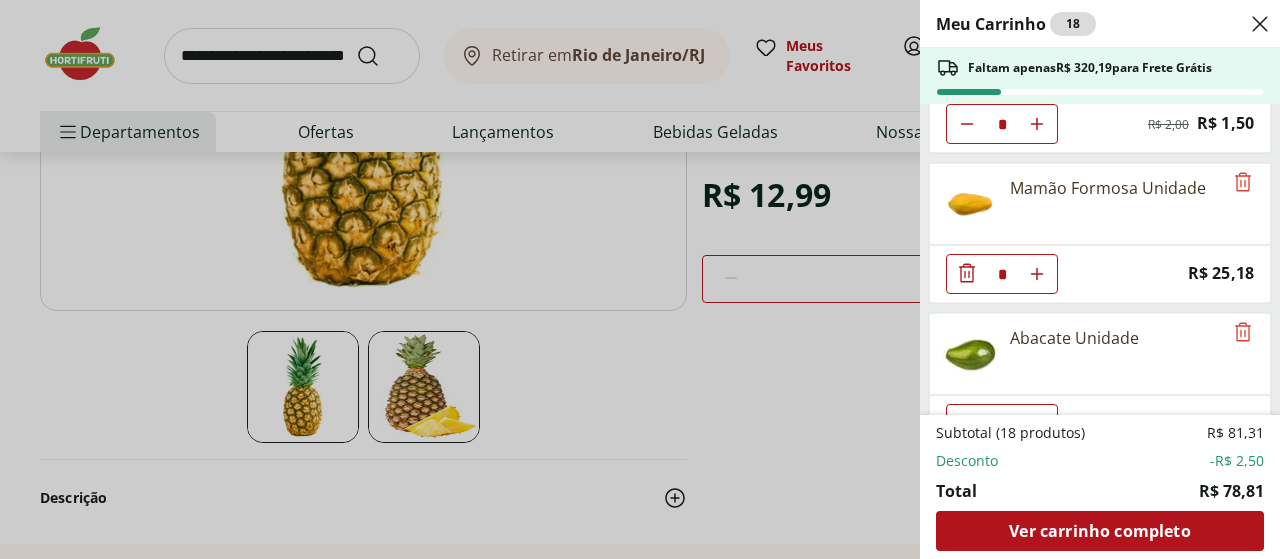 scroll, scrollTop: 436, scrollLeft: 0, axis: vertical 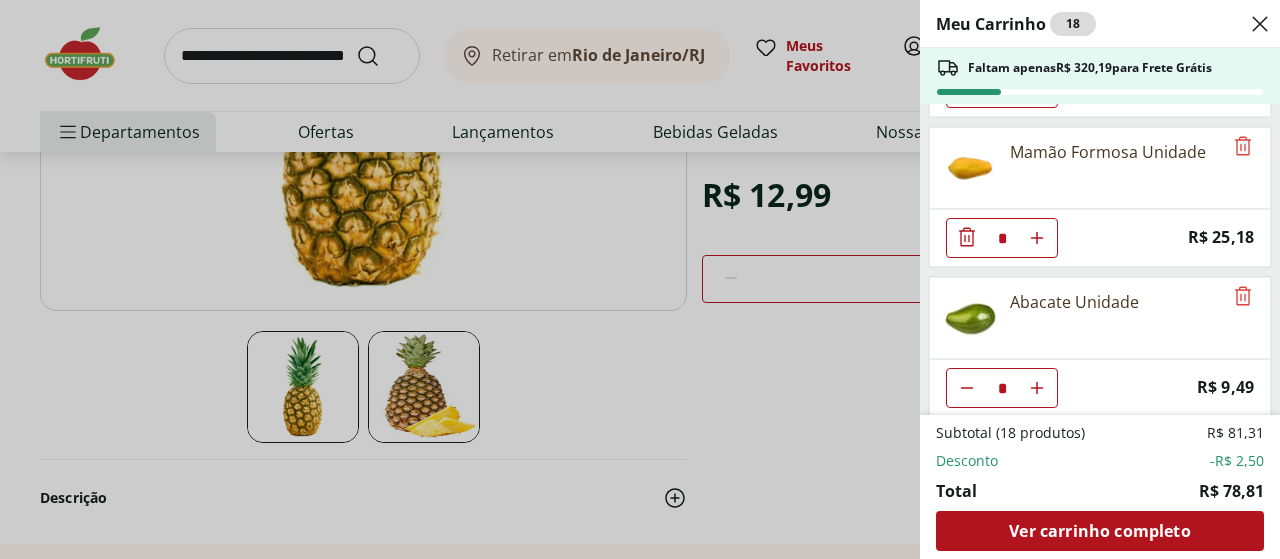click on "Meu Carrinho 18 Faltam apenas  R$ 320,19  para Frete Grátis Banana Prata Unidade * Price: R$ 2,20 Maçã Gala Importada Unidade * Price: R$ 3,23 Laranja Pera Unidade * Original price: R$ 2,00 Price: R$ 1,50 Mamão Formosa Unidade * Price: R$ 25,18 Abacate Unidade * Price: R$ 9,49 Subtotal (18 produtos) R$ 81,31 Desconto -R$ 2,50 Total R$ 78,81 Ver carrinho completo" at bounding box center (640, 279) 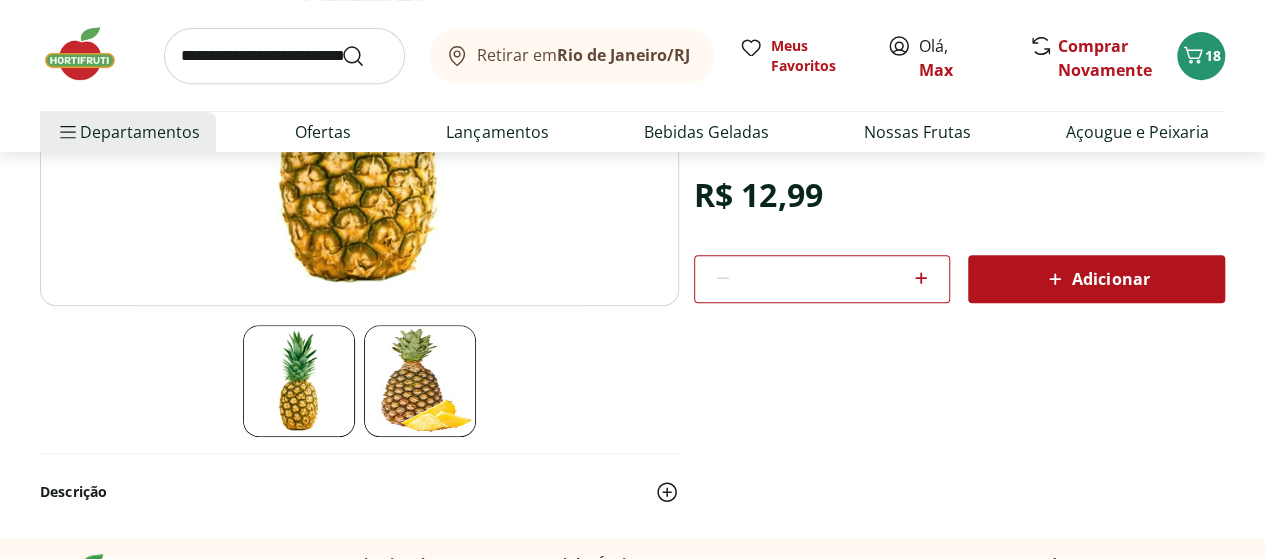 click on "*" at bounding box center [822, 279] 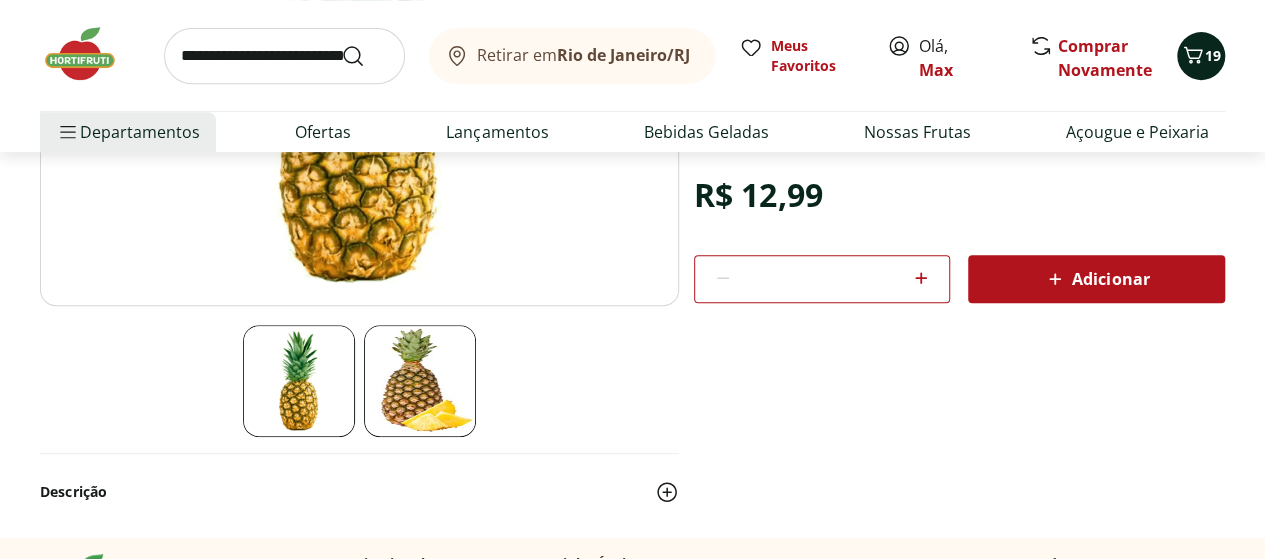 click at bounding box center [1193, 56] 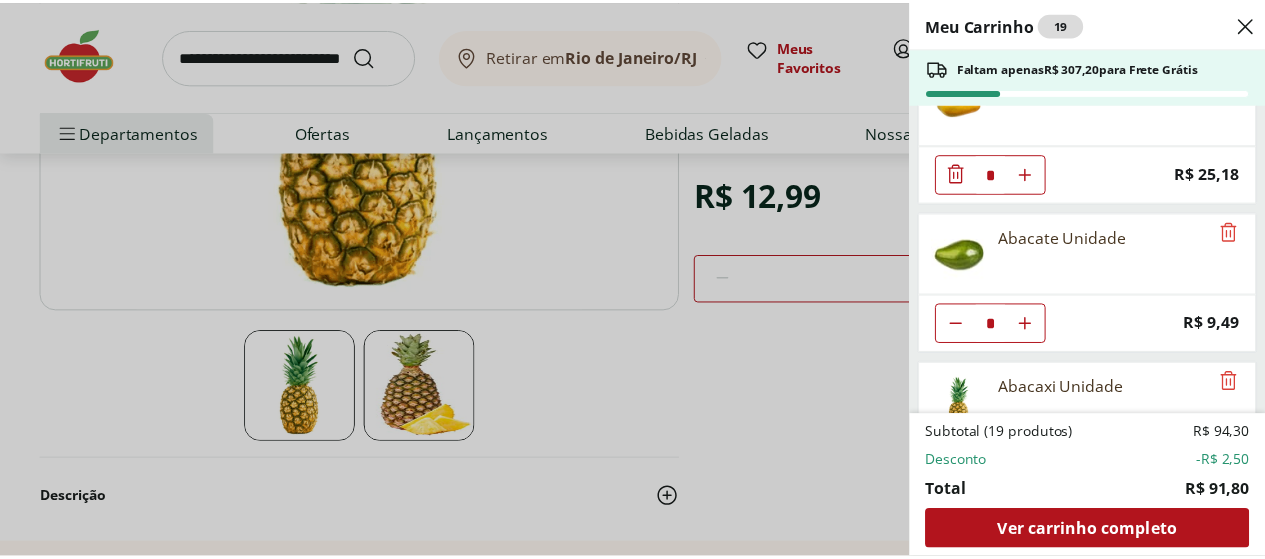 scroll, scrollTop: 584, scrollLeft: 0, axis: vertical 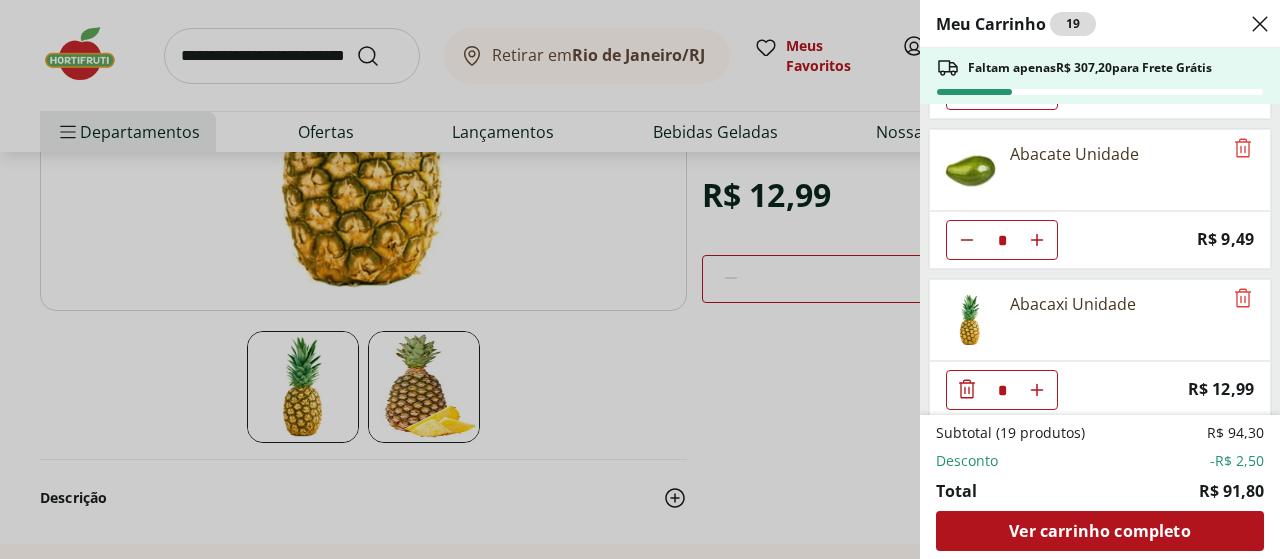 click on "Meu Carrinho 19 Faltam apenas  R$ 307,20  para Frete Grátis Banana Prata Unidade * Price: R$ 2,20 Maçã Gala Importada Unidade * Price: R$ 3,23 Laranja Pera Unidade * Original price: R$ 2,00 Price: R$ 1,50 Mamão Formosa Unidade * Price: R$ 25,18 Abacate Unidade * Price: R$ 9,49 Abacaxi Unidade * Price: R$ 12,99 Subtotal (19 produtos) R$ 94,30 Desconto -R$ 2,50 Total R$ 91,80 Ver carrinho completo" at bounding box center [640, 279] 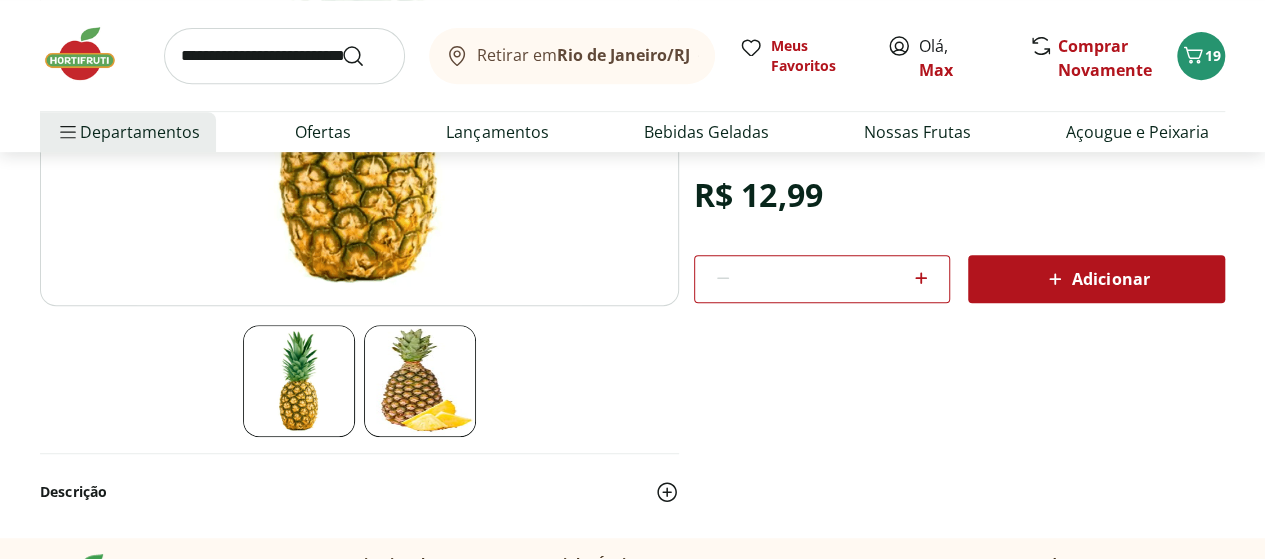 click at bounding box center (284, 56) 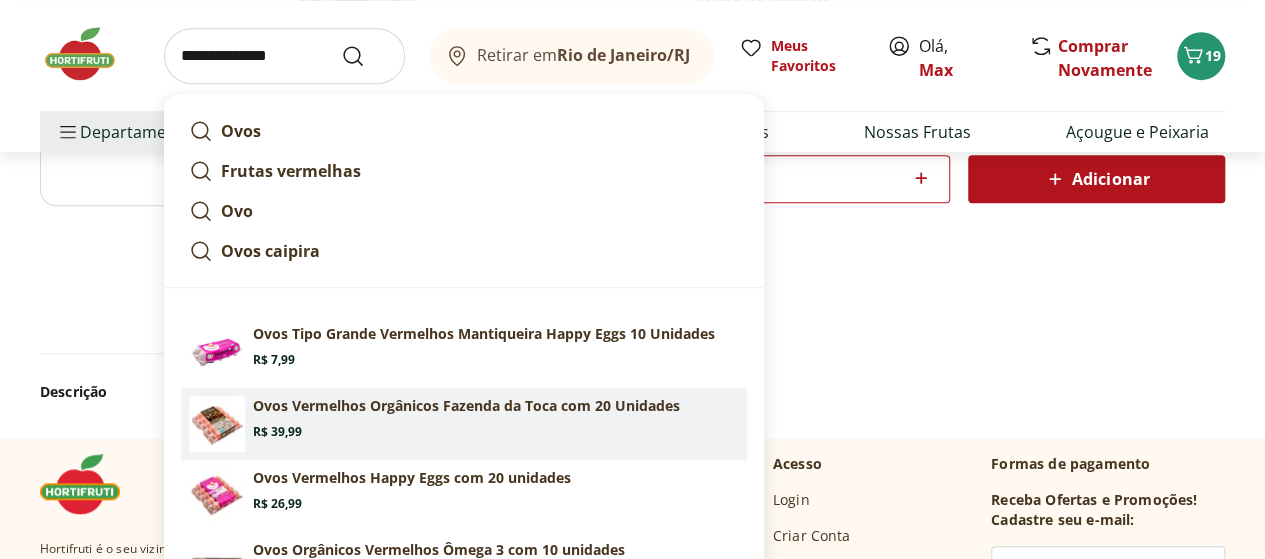 scroll, scrollTop: 800, scrollLeft: 0, axis: vertical 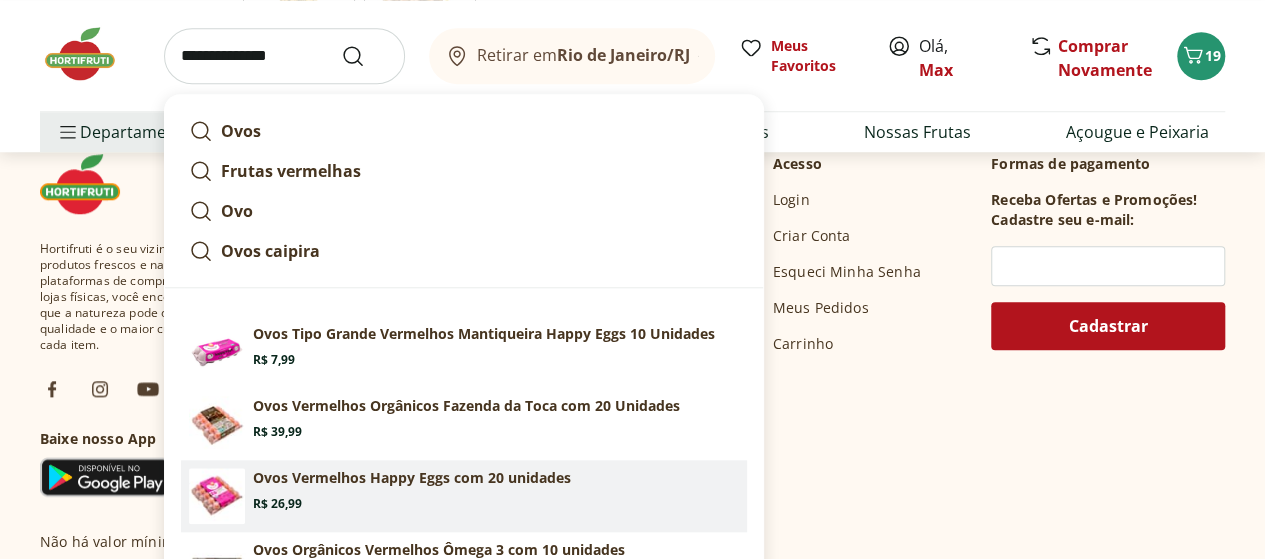 click on "Ovos Vermelhos Happy Eggs com 20 unidades" at bounding box center [412, 478] 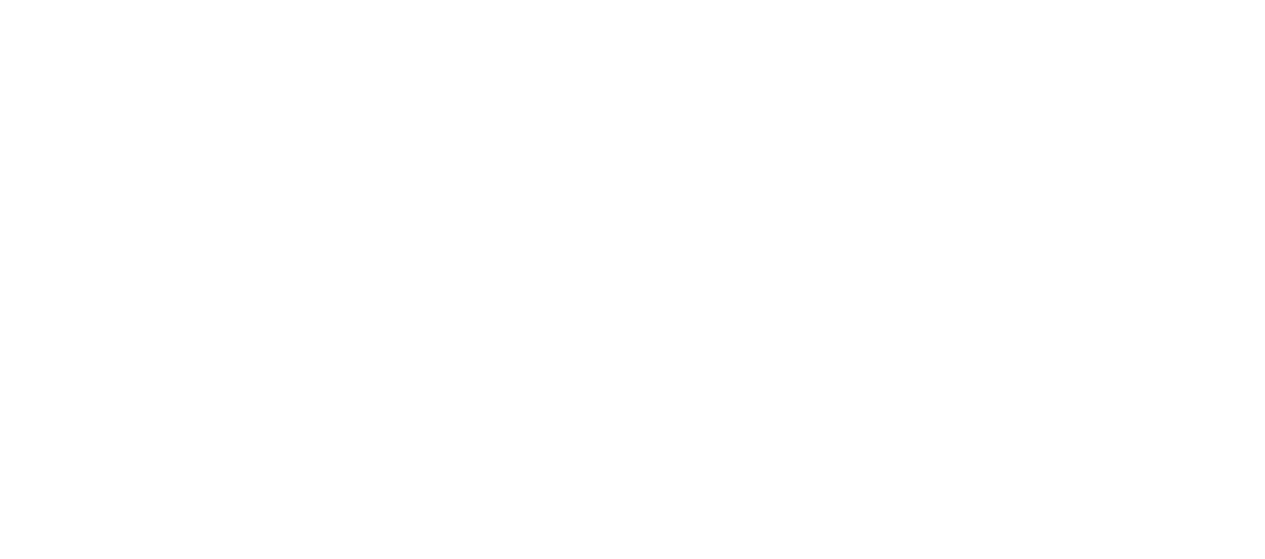 scroll, scrollTop: 0, scrollLeft: 0, axis: both 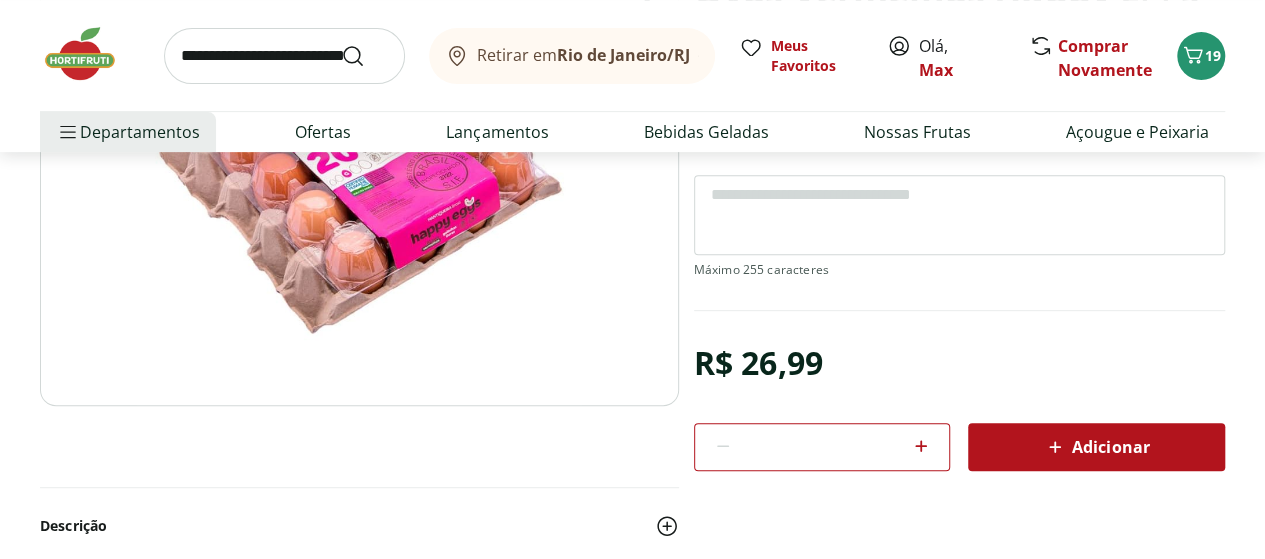 click on "Adicionar" at bounding box center (1096, 447) 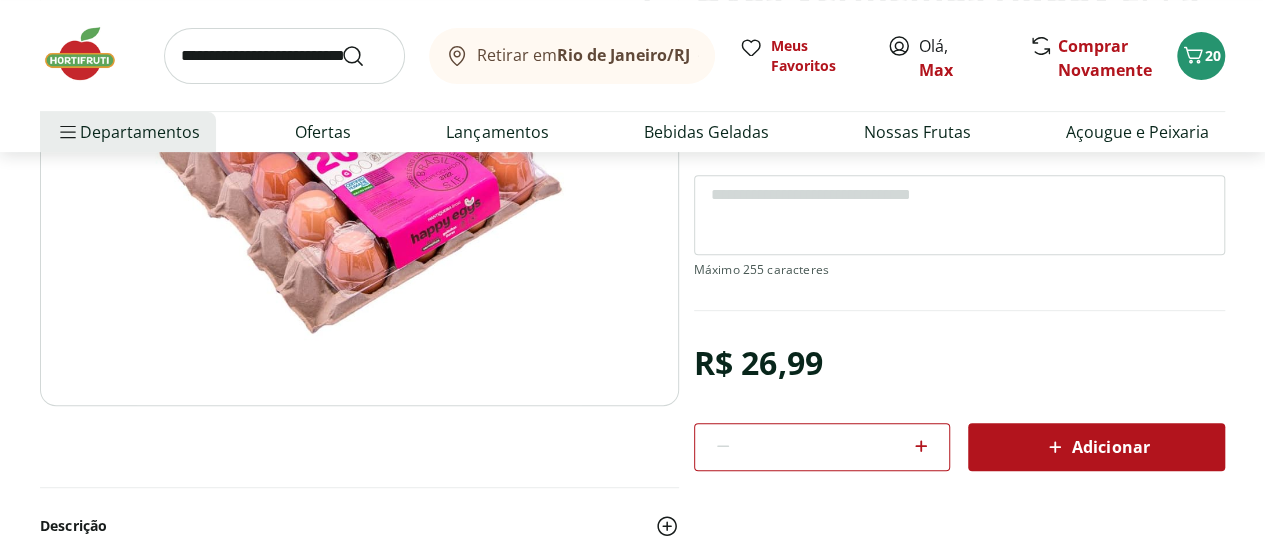 click at bounding box center [284, 56] 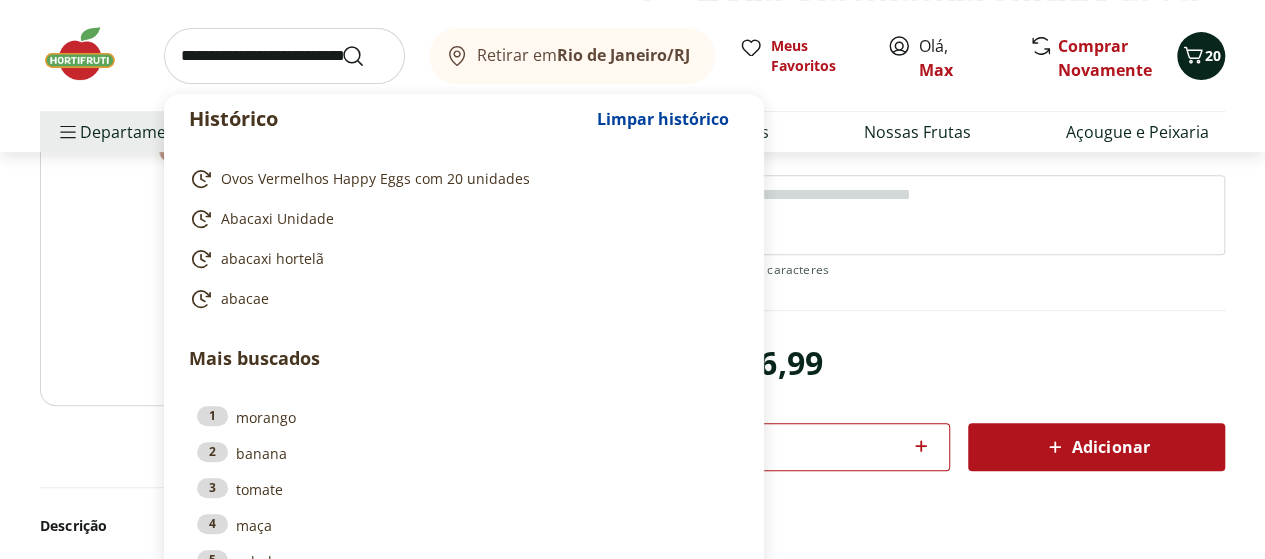 click 